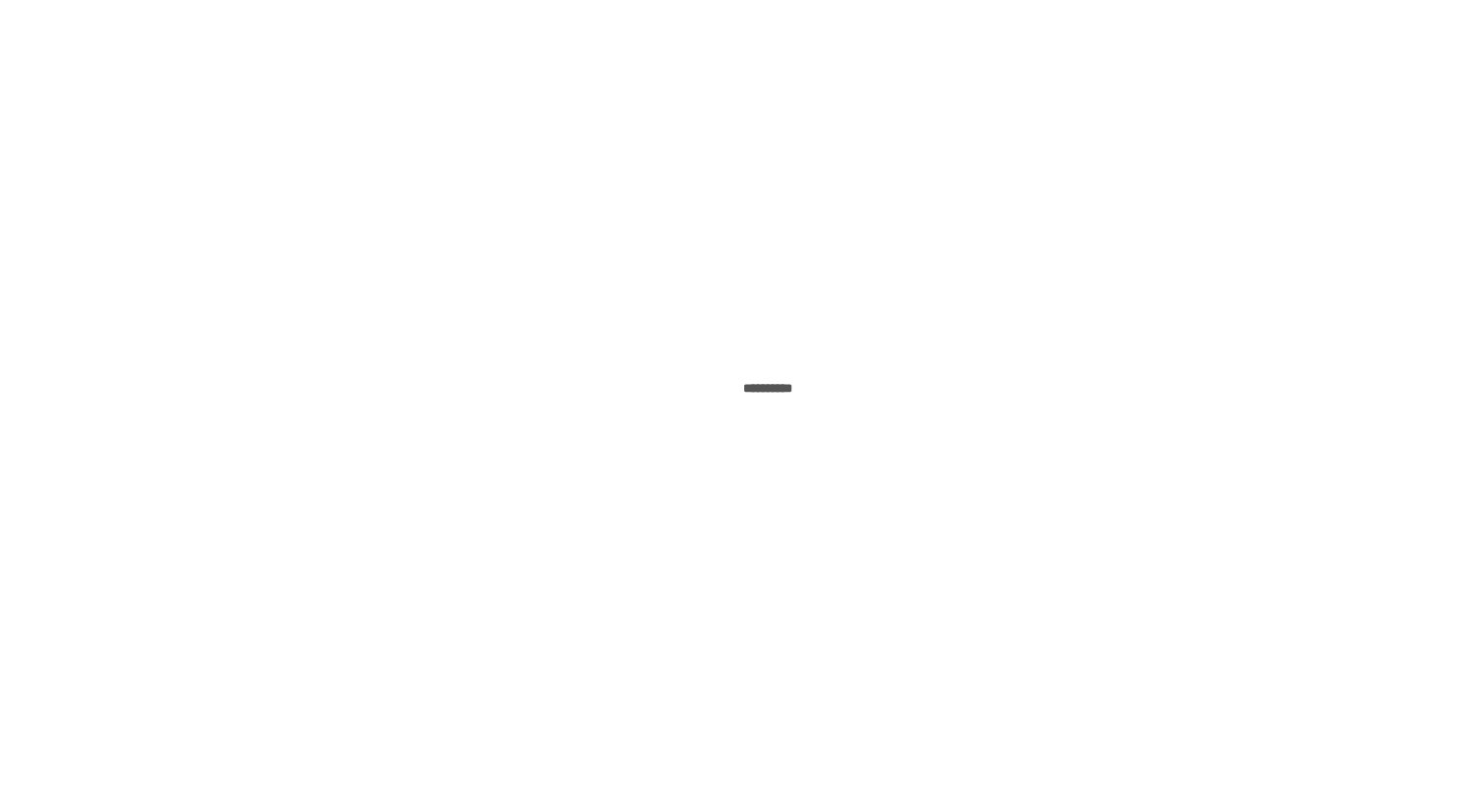 scroll, scrollTop: 0, scrollLeft: 0, axis: both 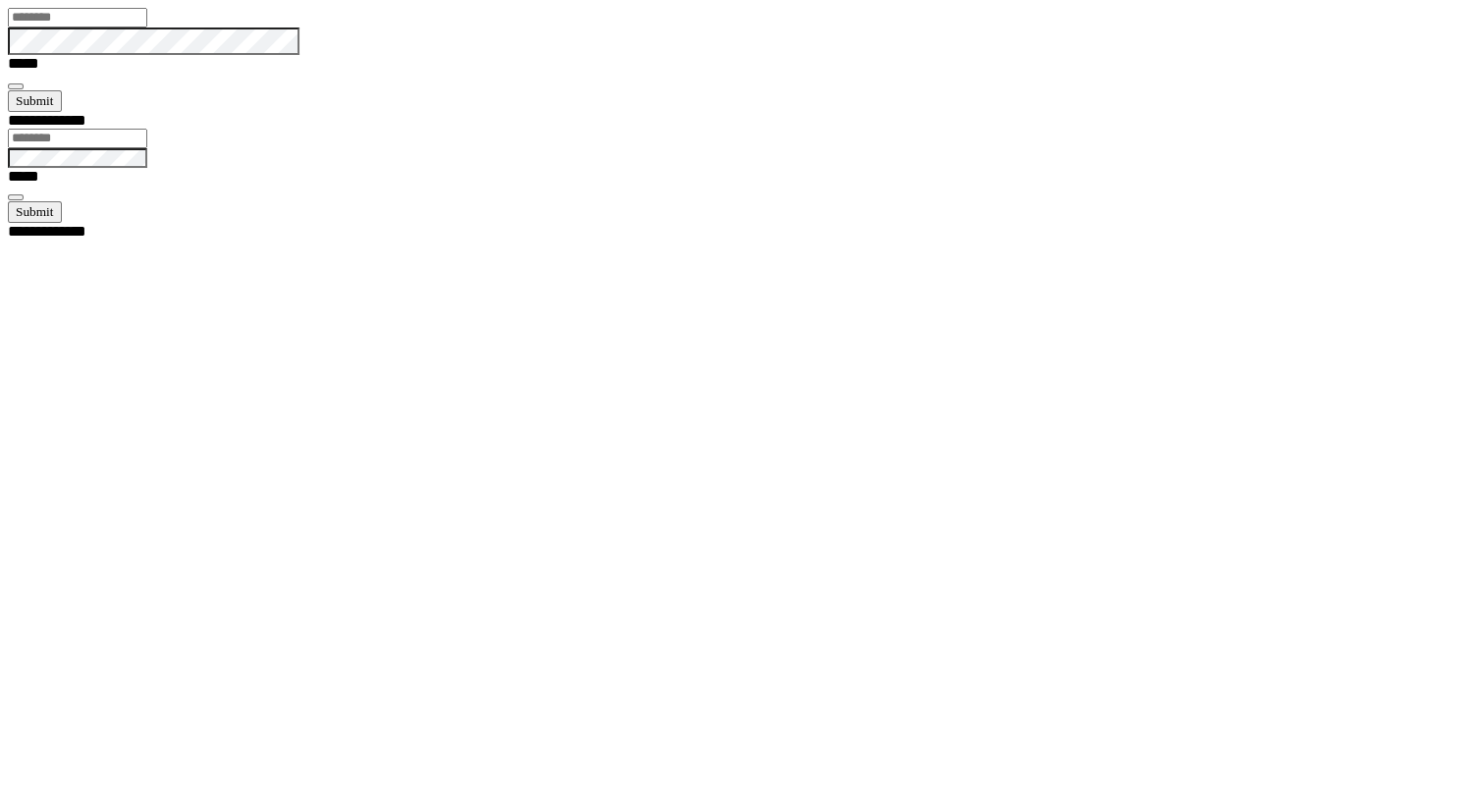 click at bounding box center [78, 18] 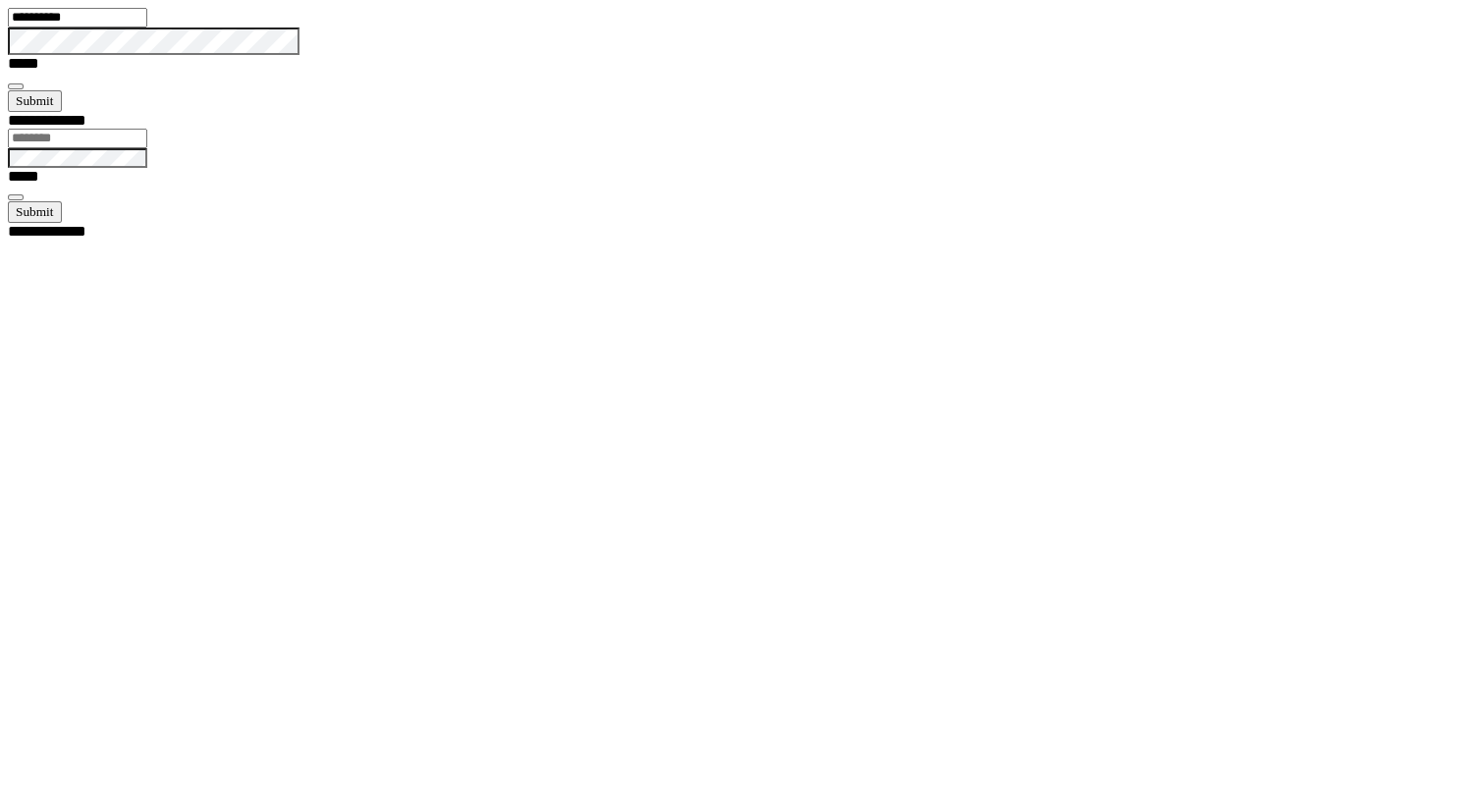 type on "**********" 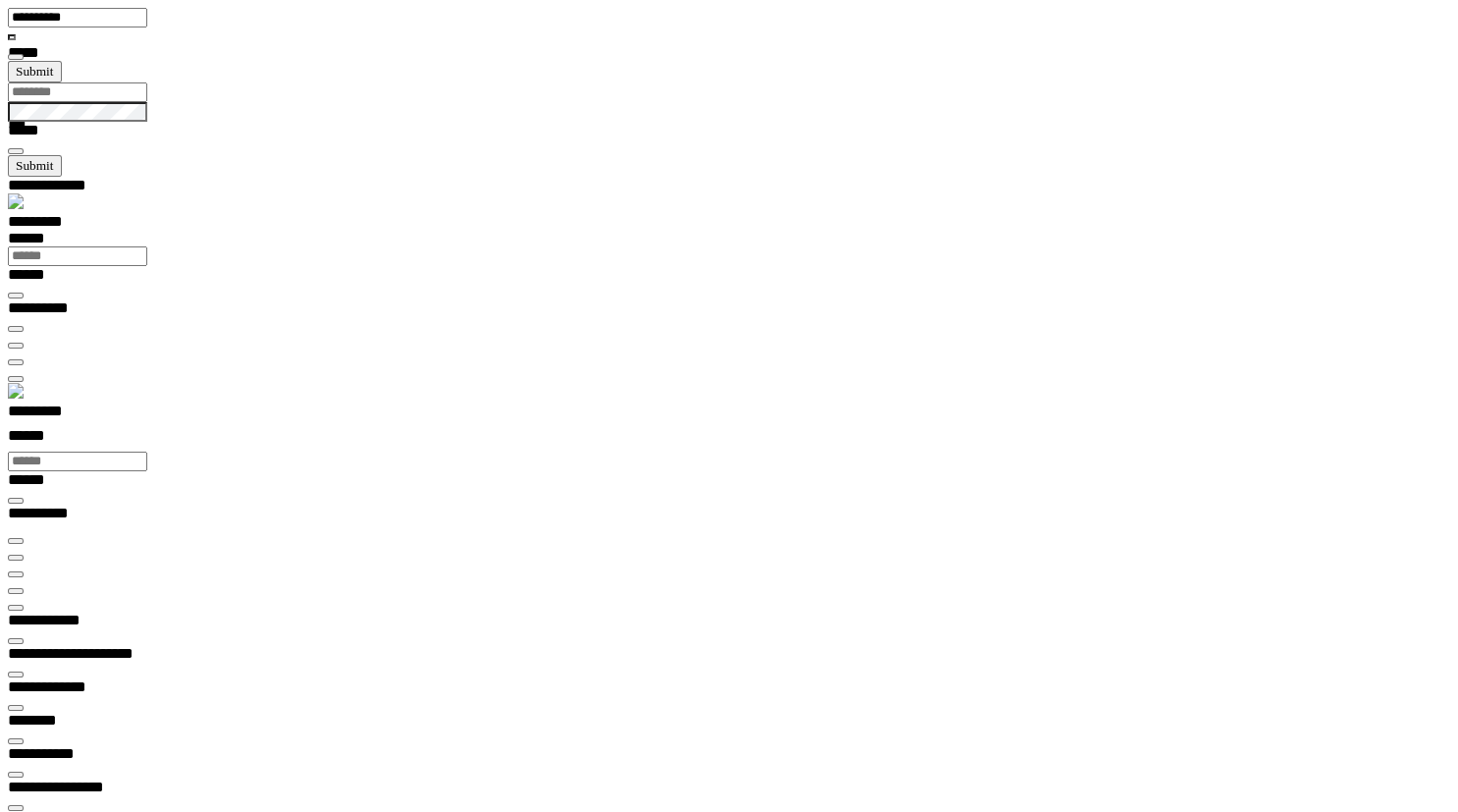 click on "*********" at bounding box center [56, 414] 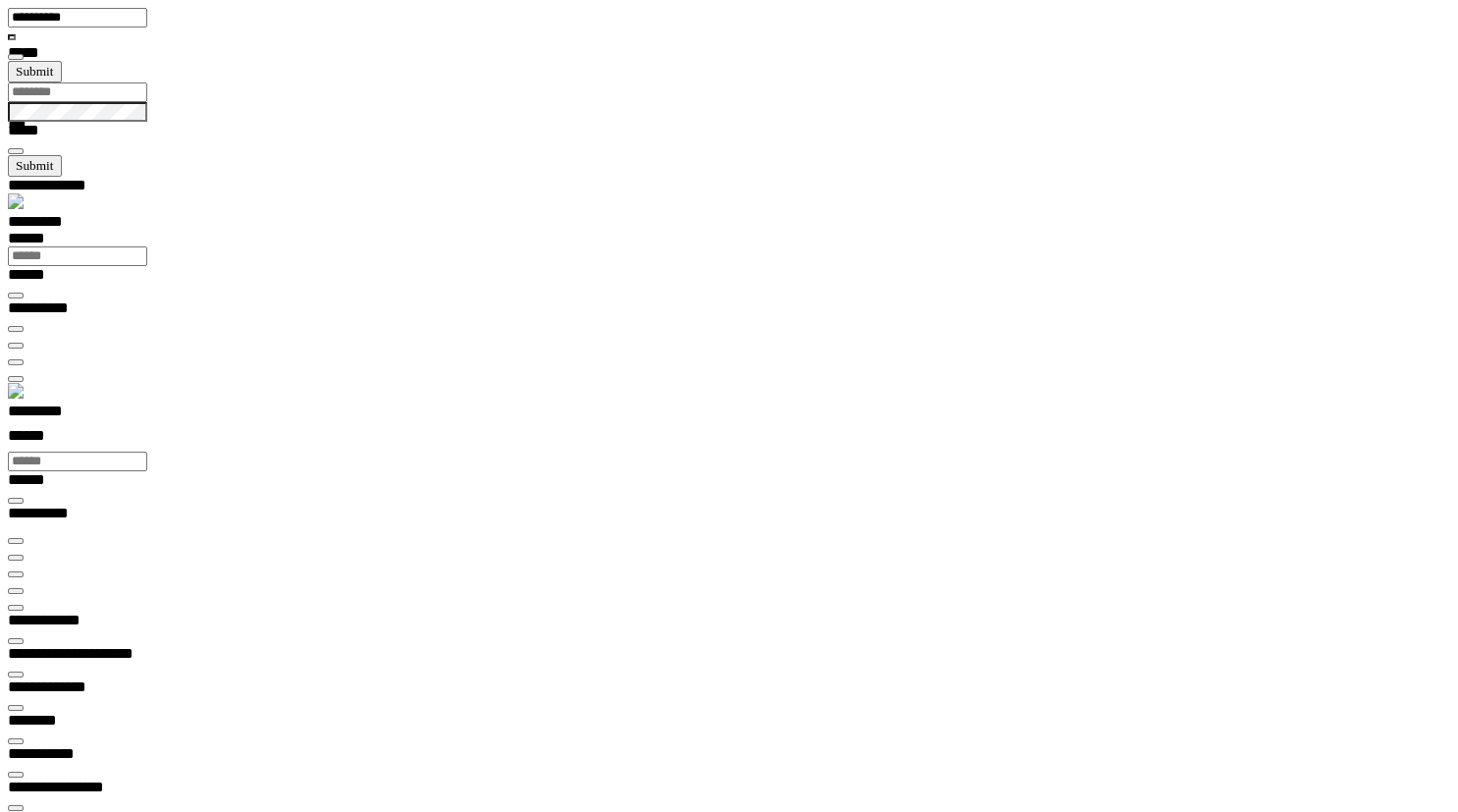 scroll, scrollTop: 97476, scrollLeft: 97985, axis: both 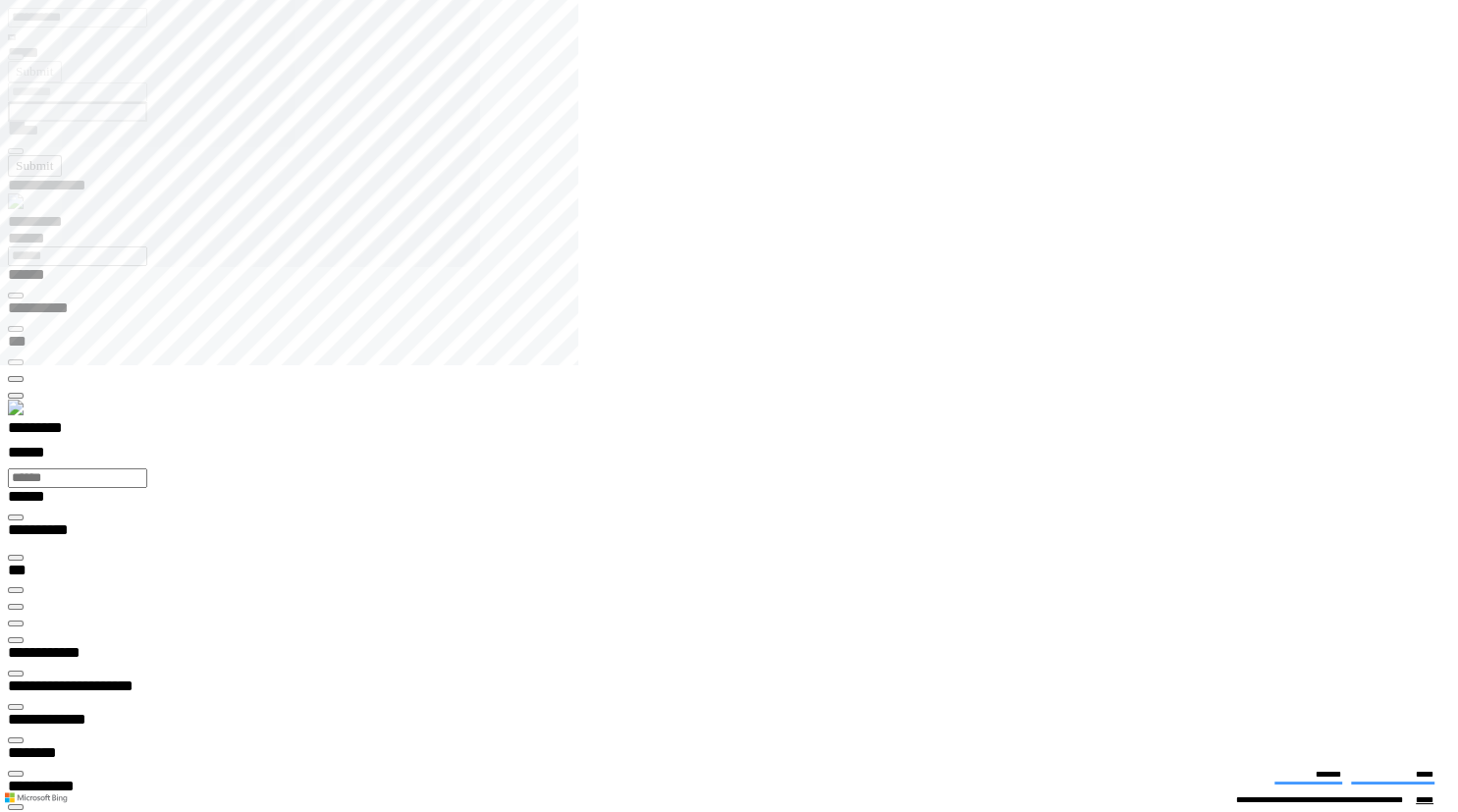 click at bounding box center [16, 13391] 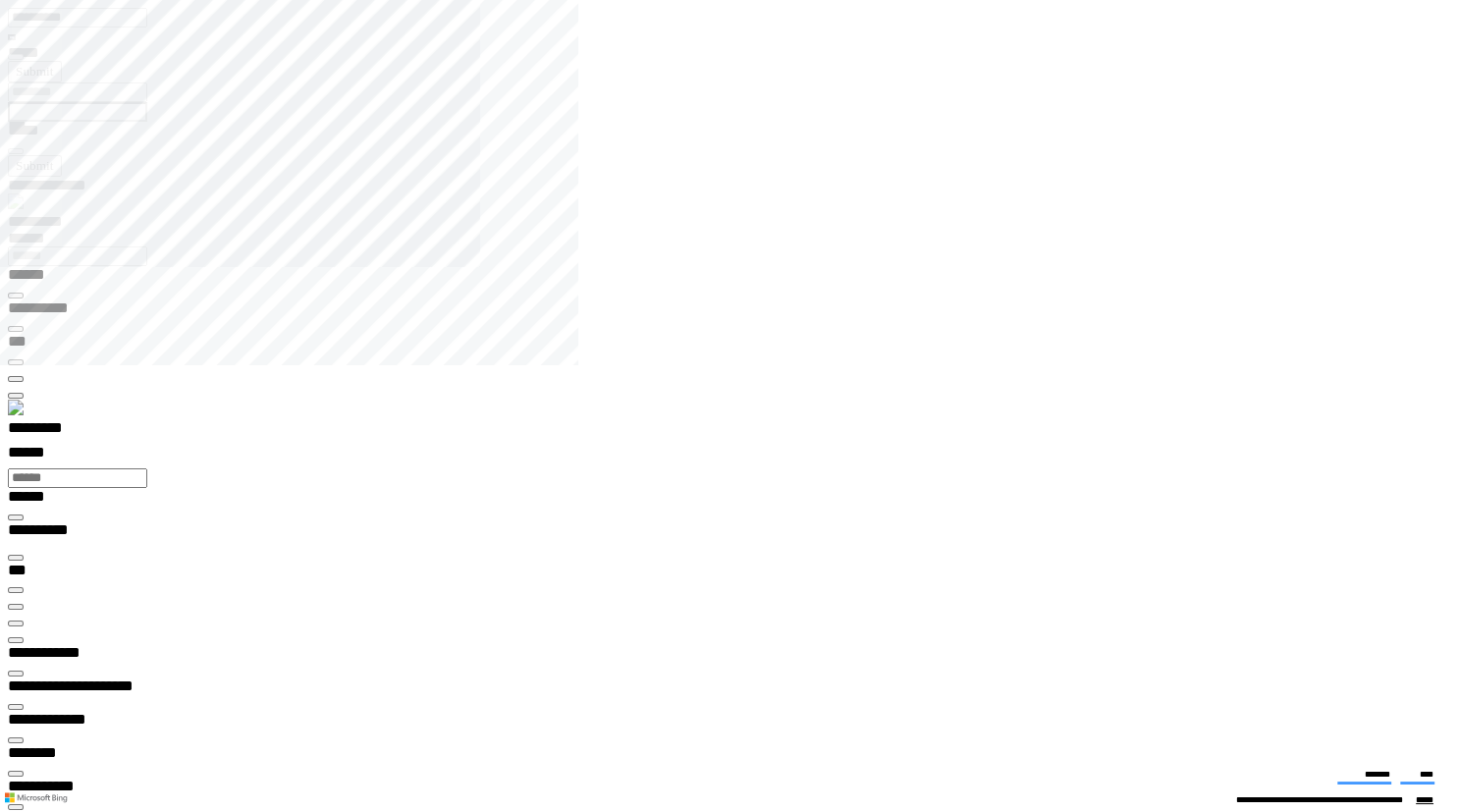 click at bounding box center [16, 13391] 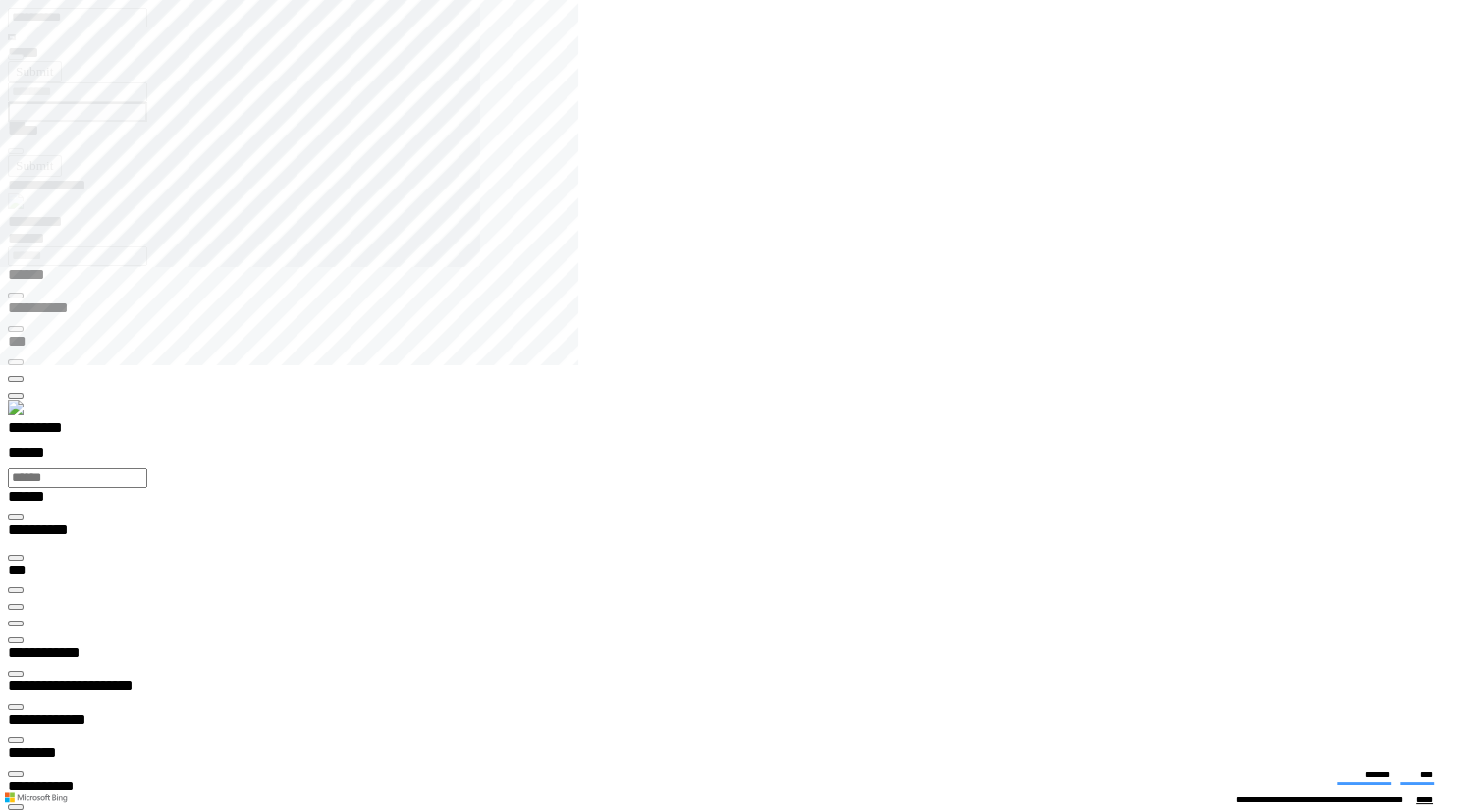 type on "**********" 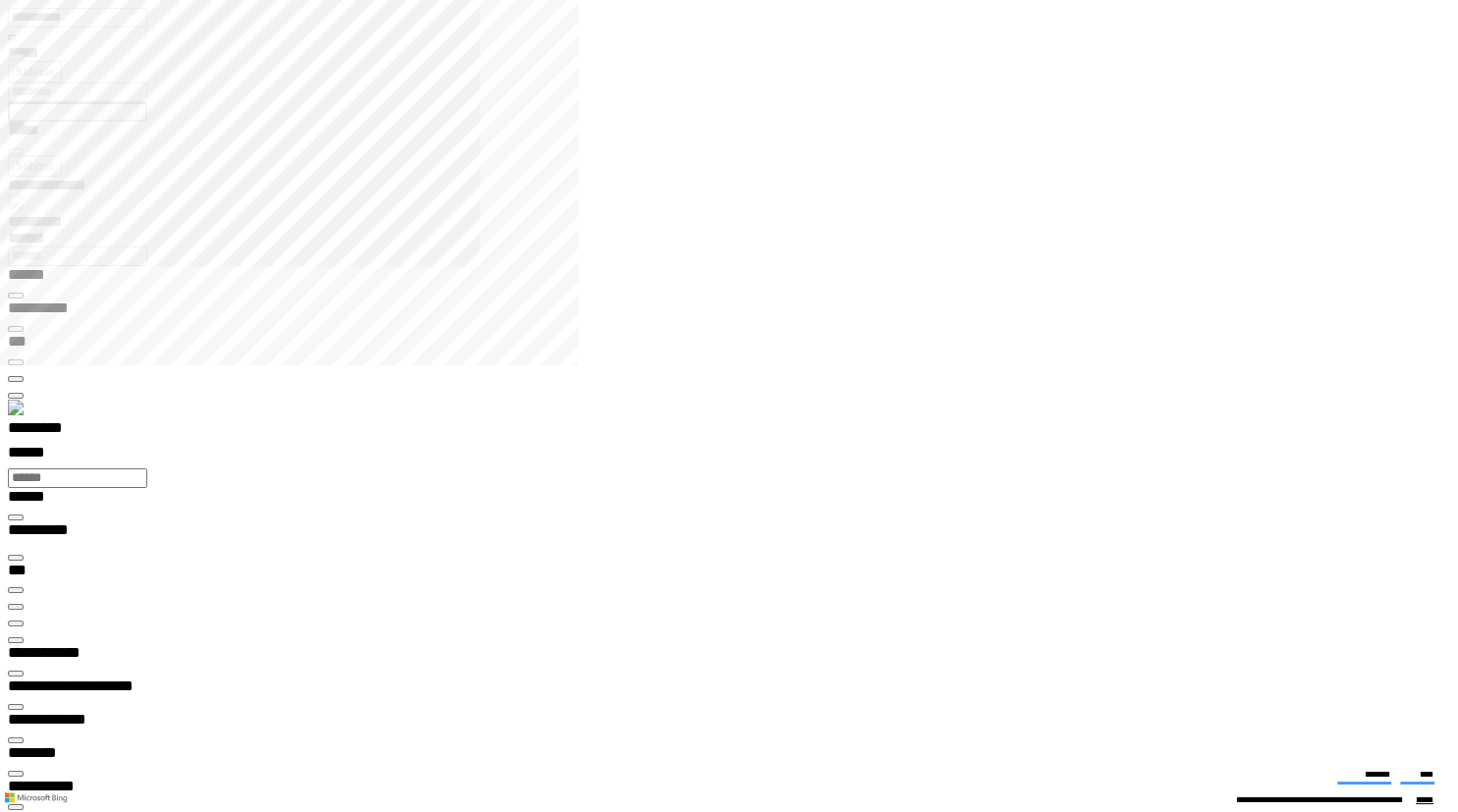 click at bounding box center [16, 14844] 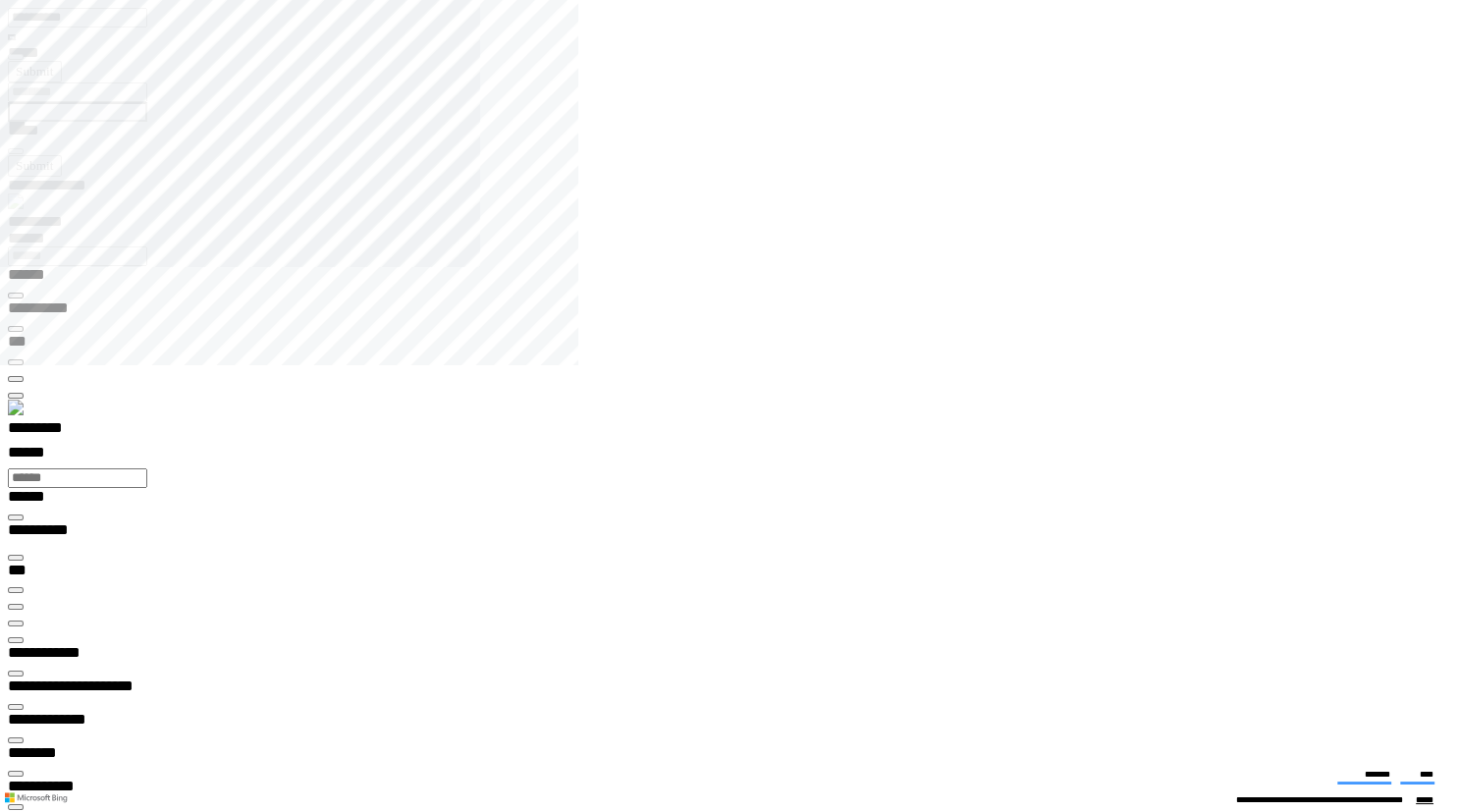 click on "**********" at bounding box center (69, 13979) 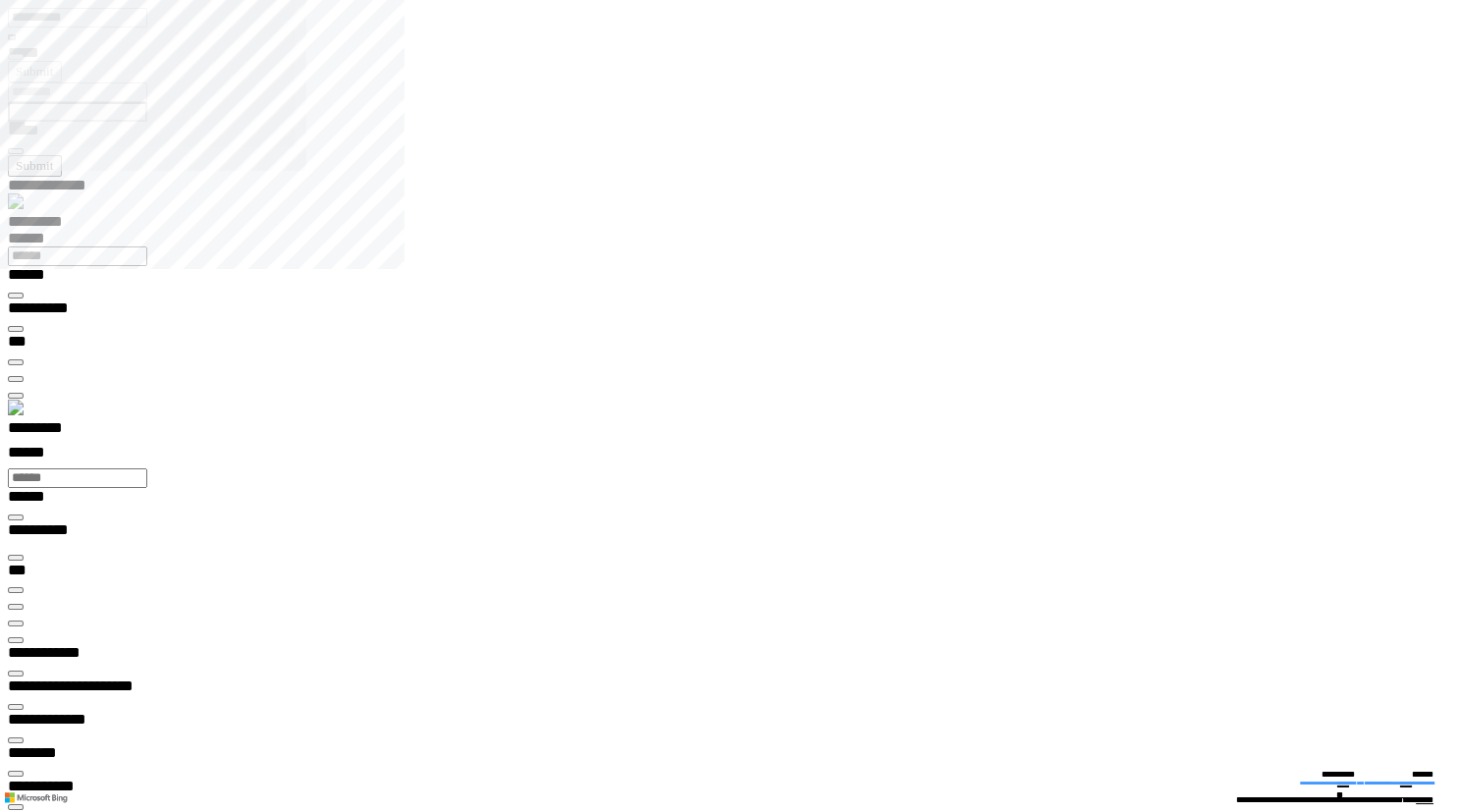 click on "**********" at bounding box center [736, 24178] 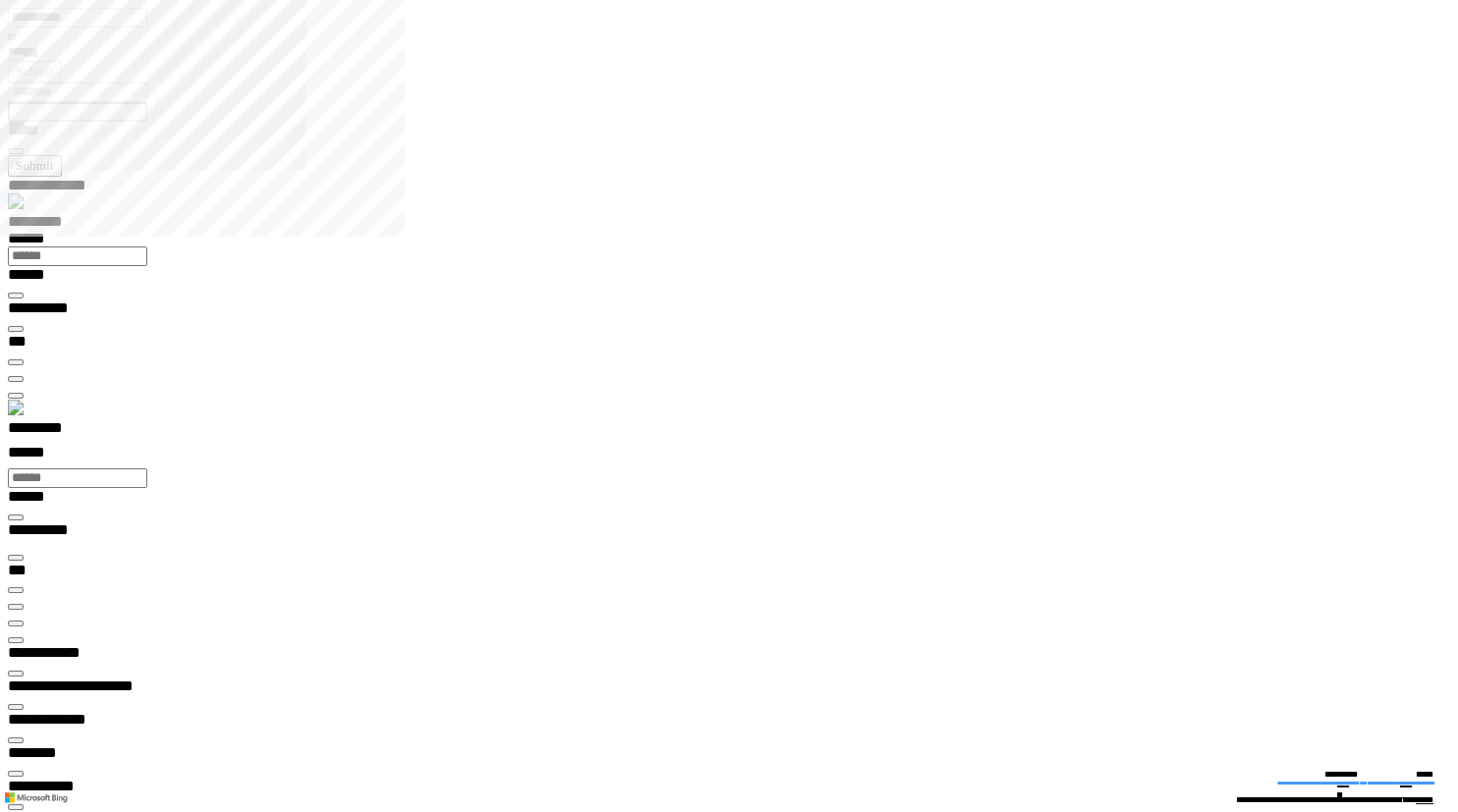click at bounding box center [16, 14039] 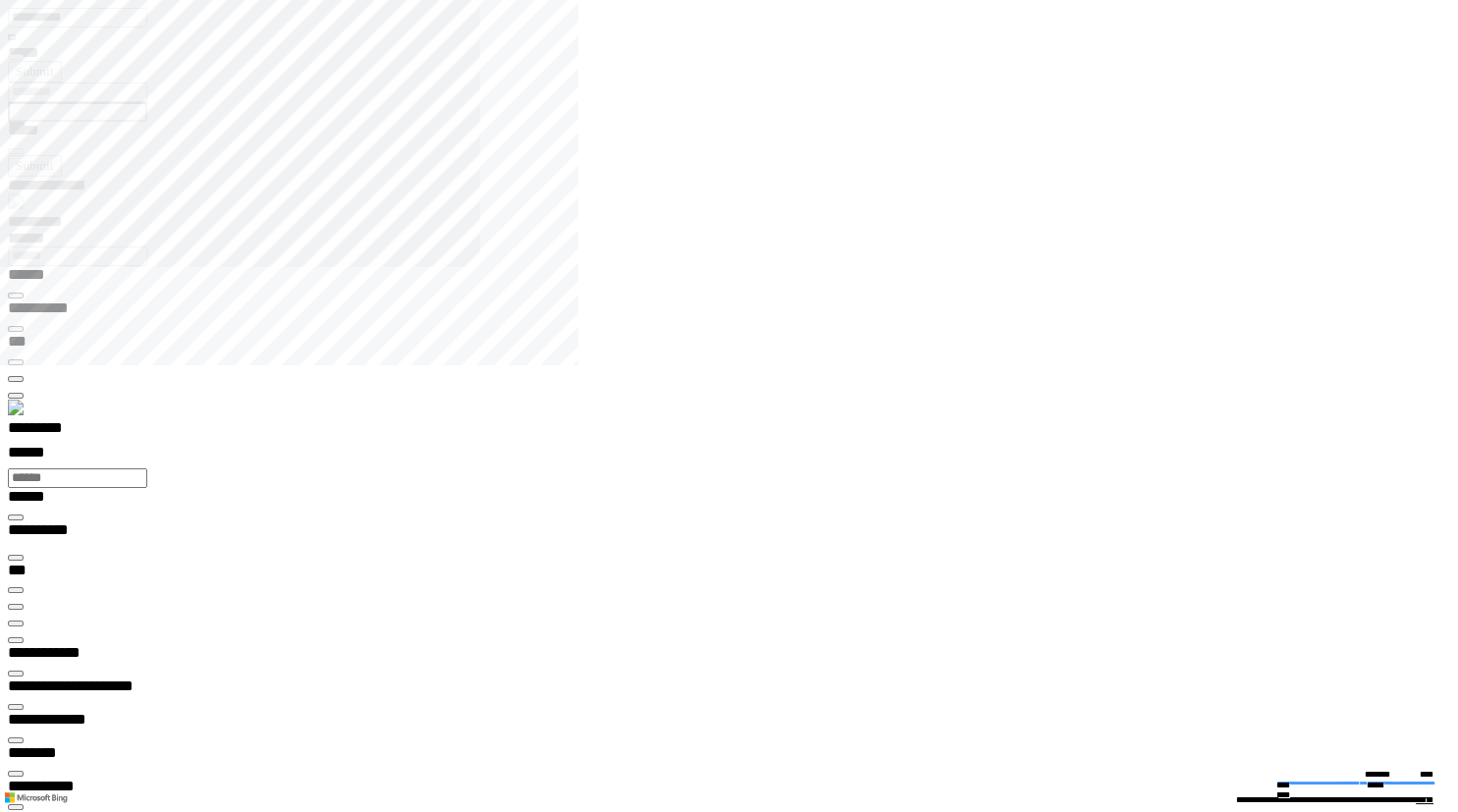 click on "**********" at bounding box center (69, 13979) 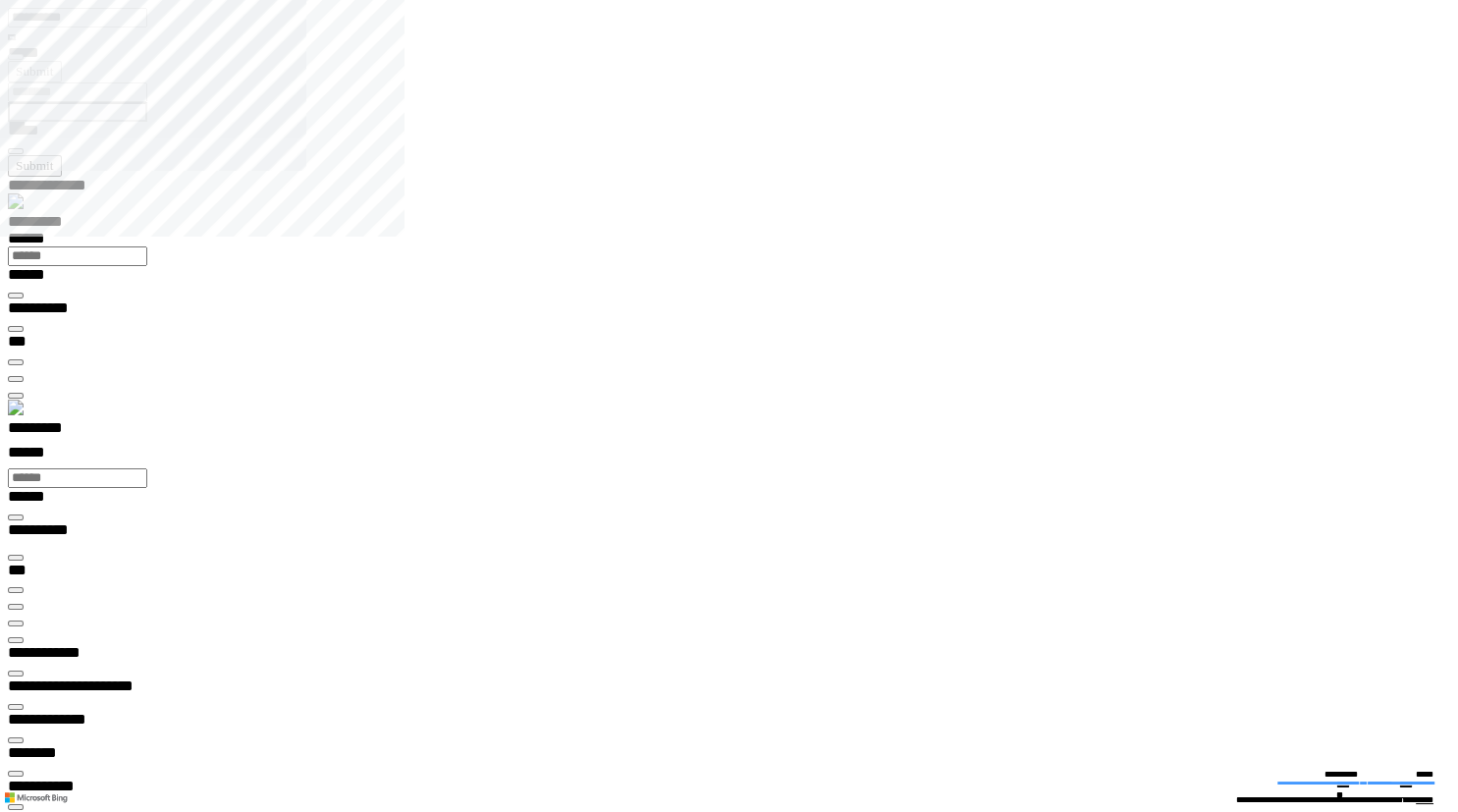 click at bounding box center [16, 17881] 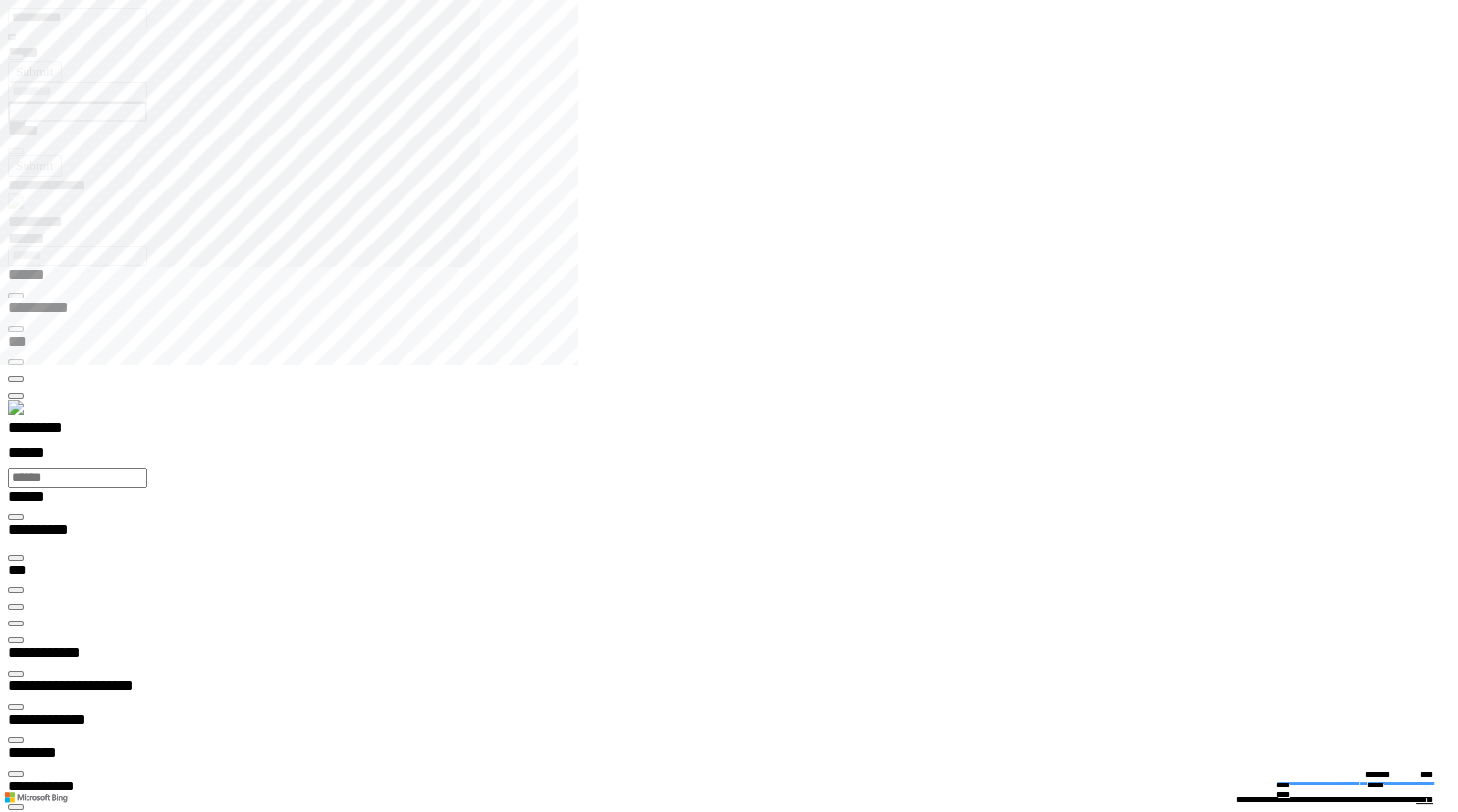 click at bounding box center [16, 13391] 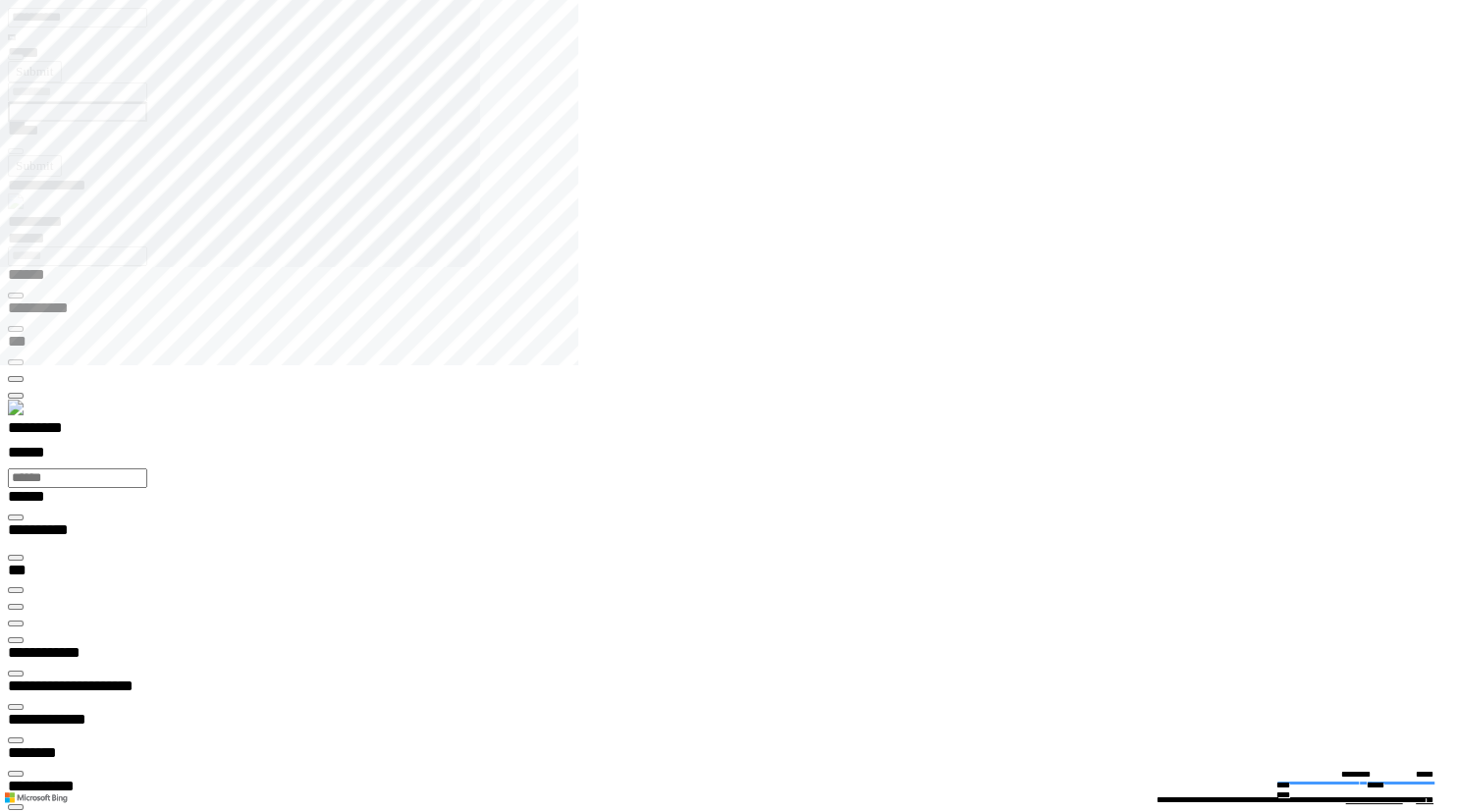 click at bounding box center (16, 13391) 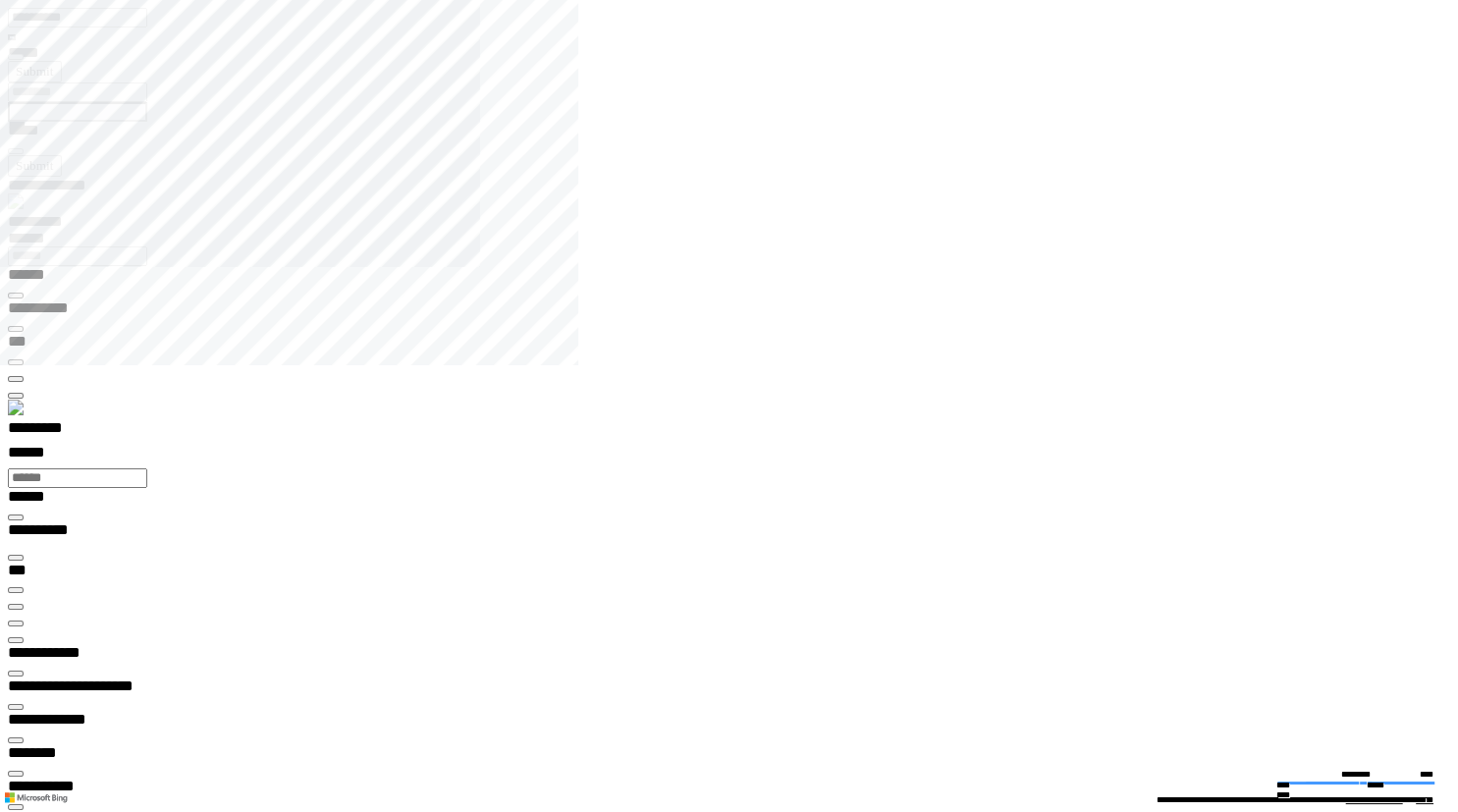 click at bounding box center (16, 13391) 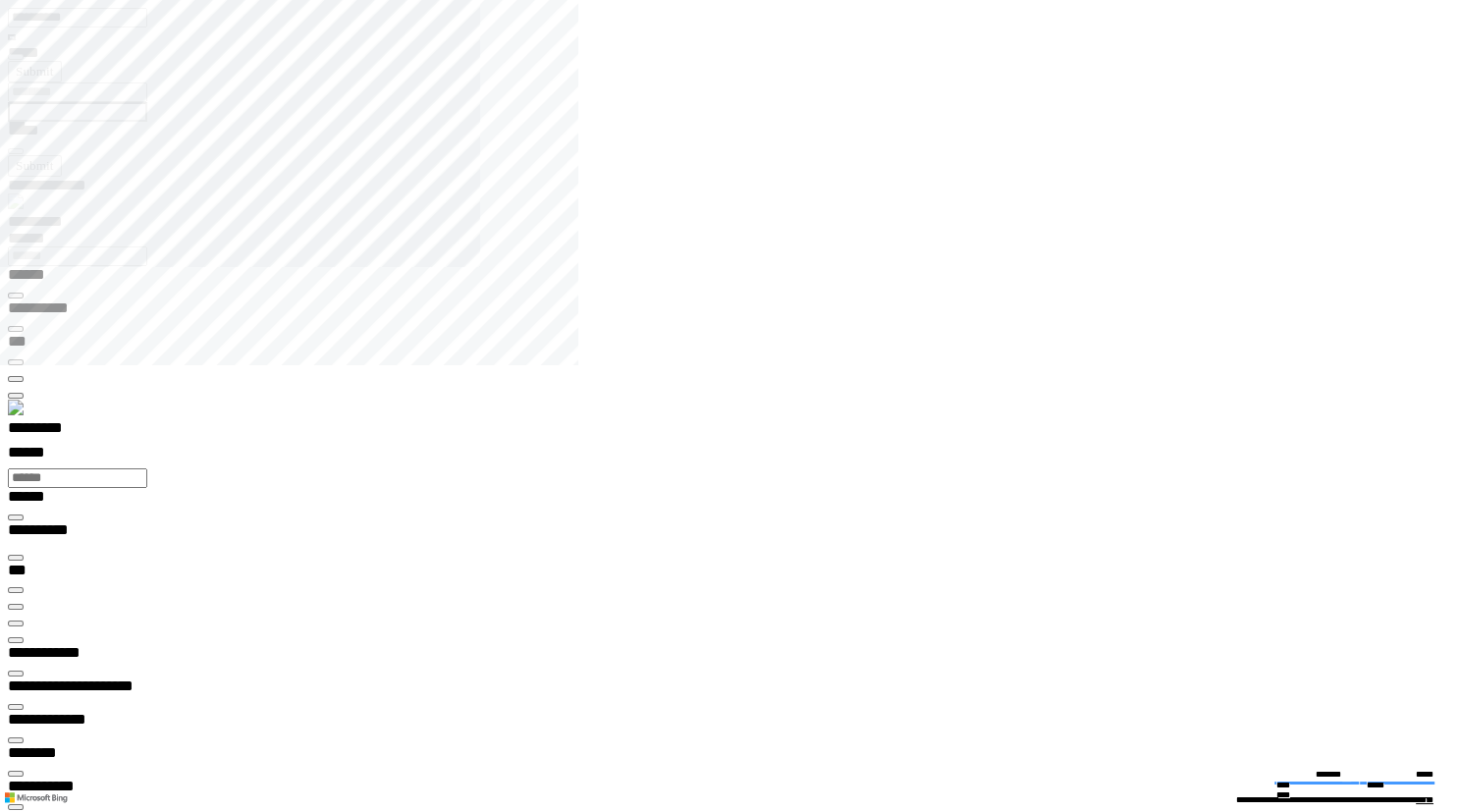 click at bounding box center [16, 13391] 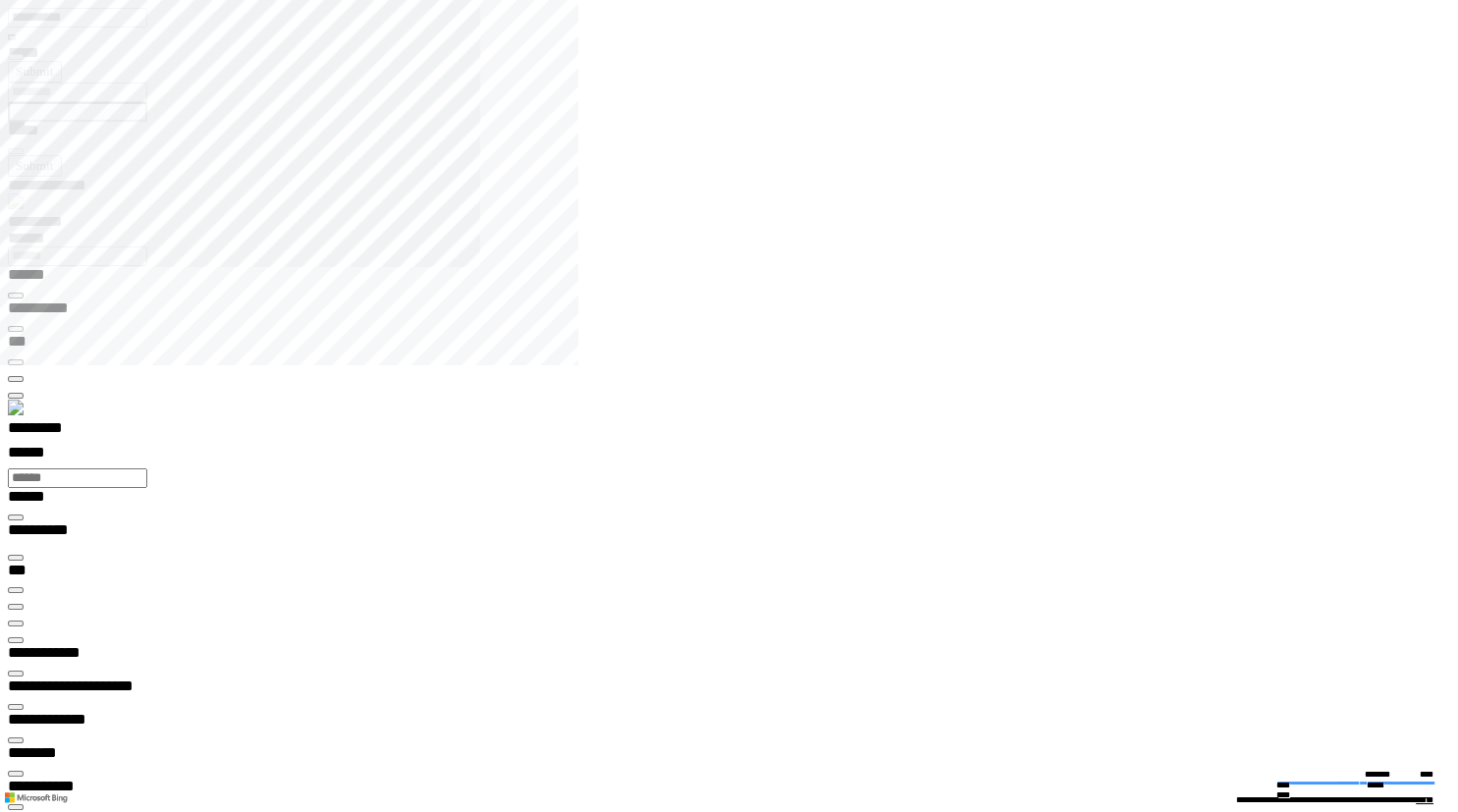 click on "**********" at bounding box center [442, 14089] 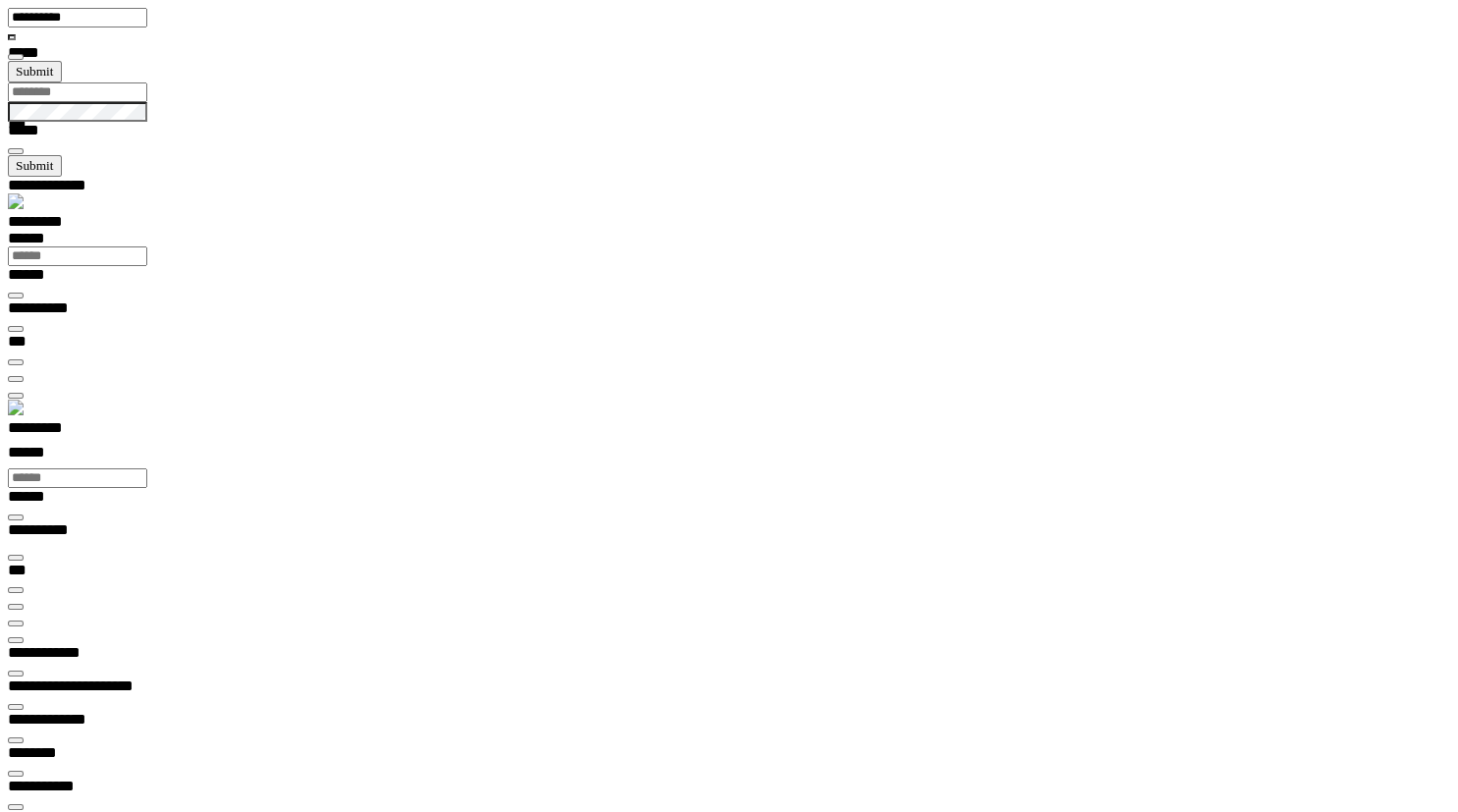 scroll, scrollTop: 97476, scrollLeft: 97985, axis: both 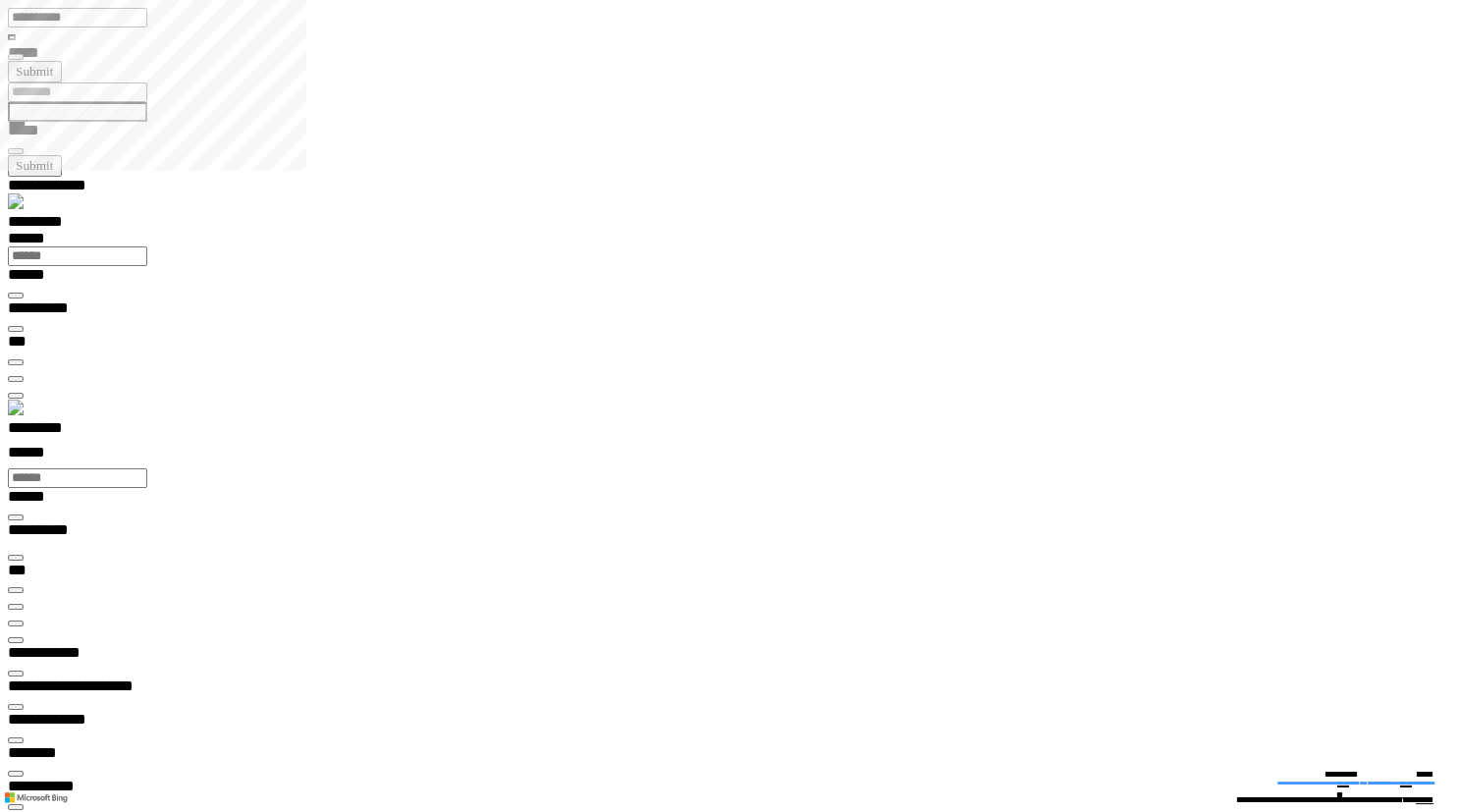 type on "**********" 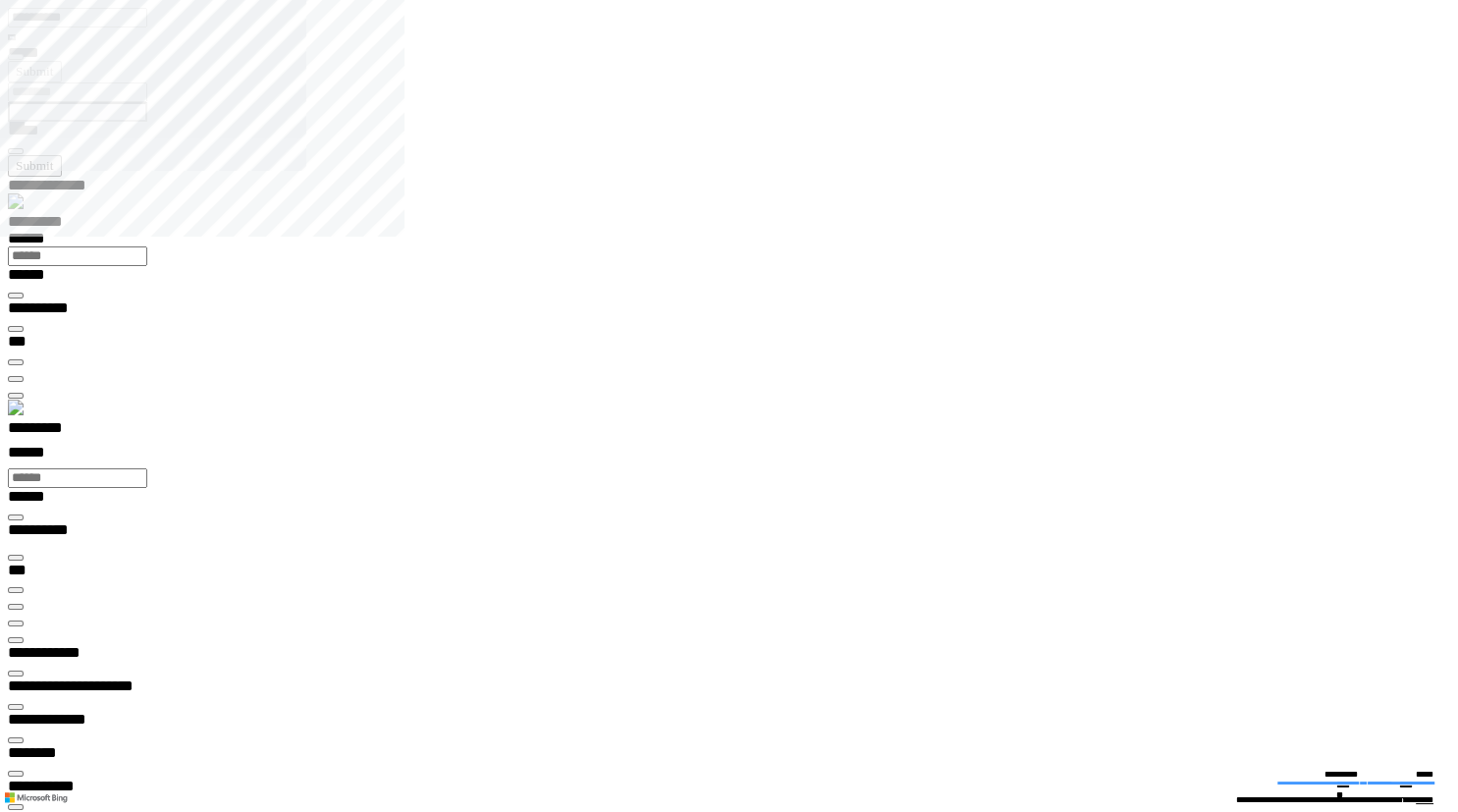 click on "**********" at bounding box center (736, 14198) 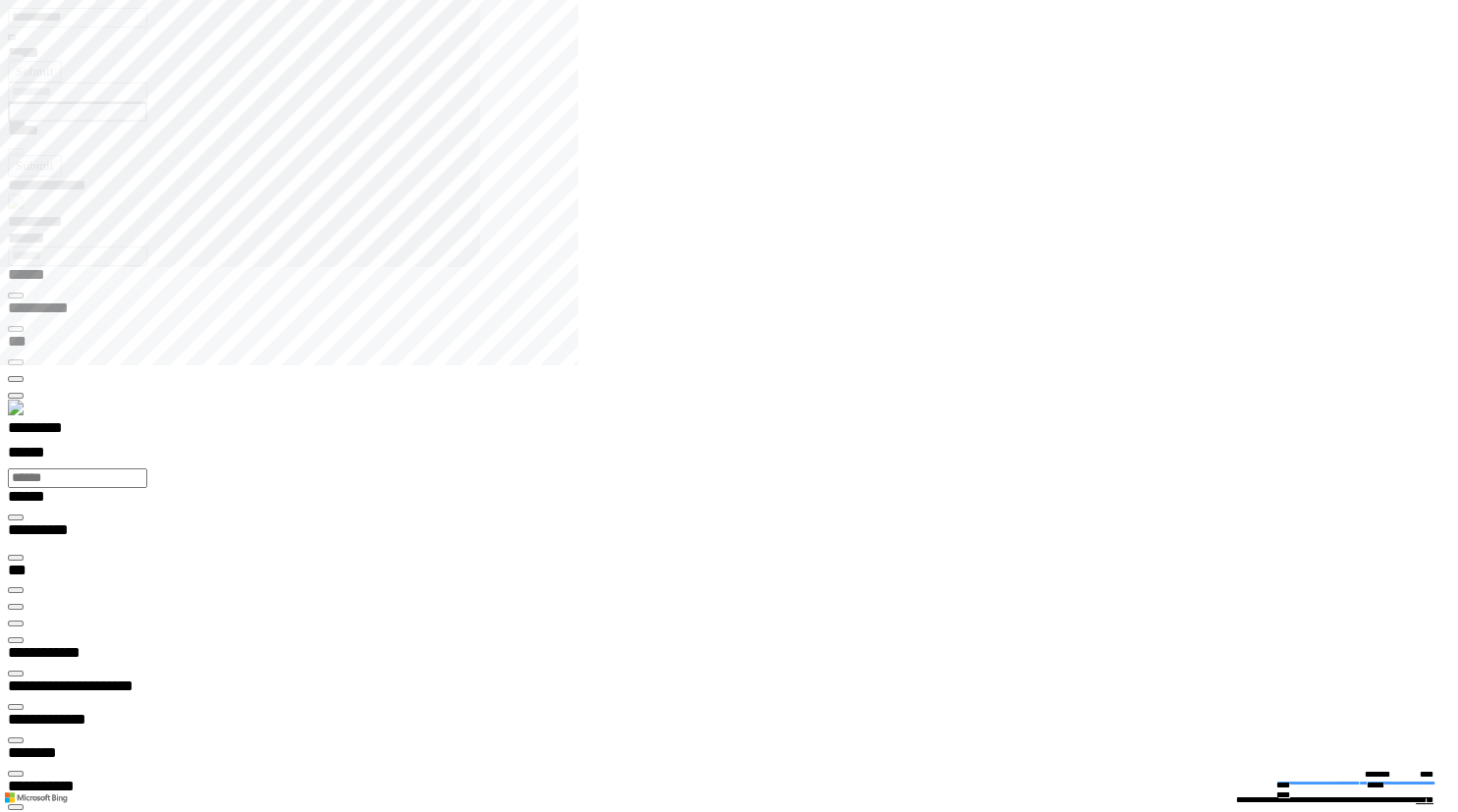 click at bounding box center [16, 13391] 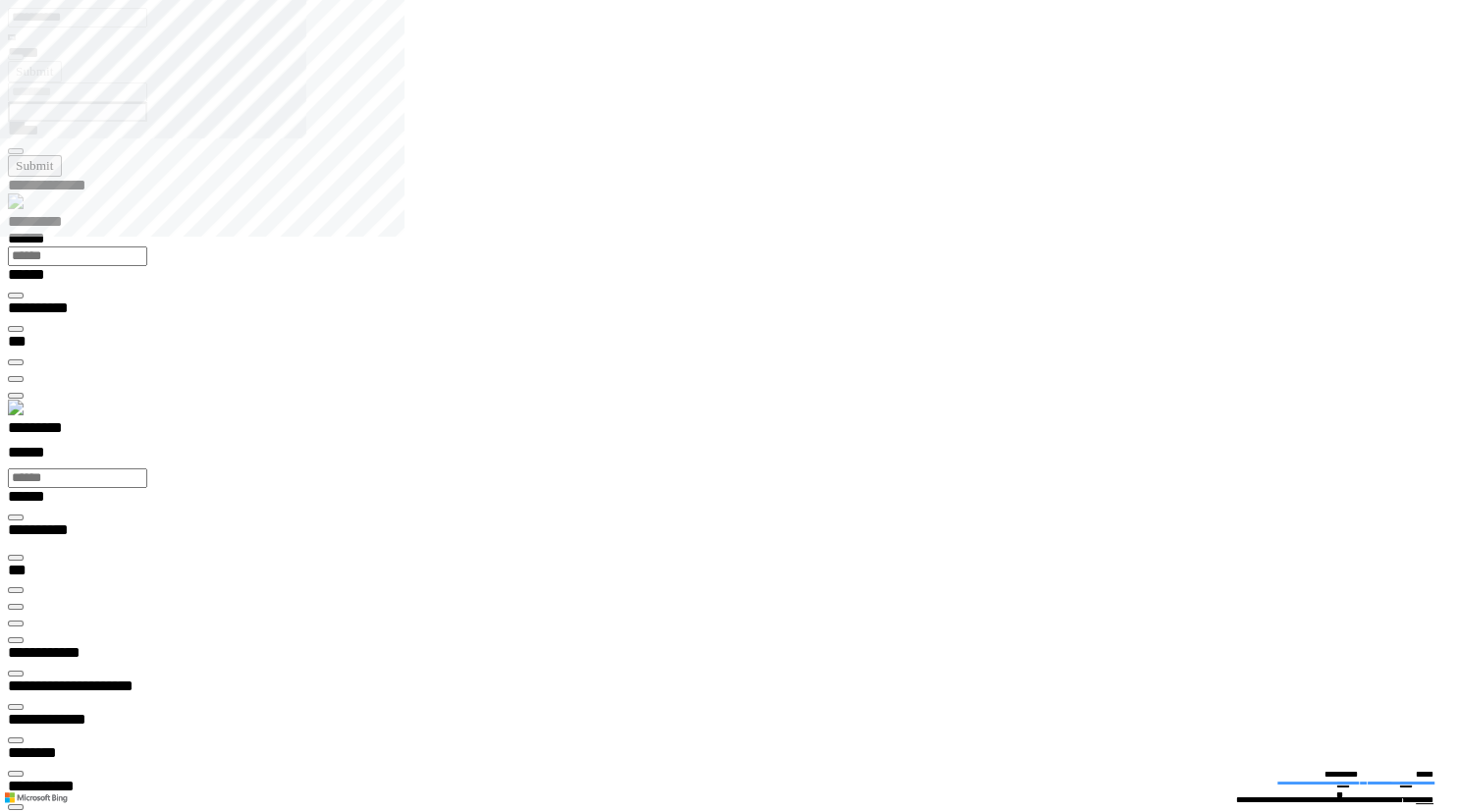 type on "**********" 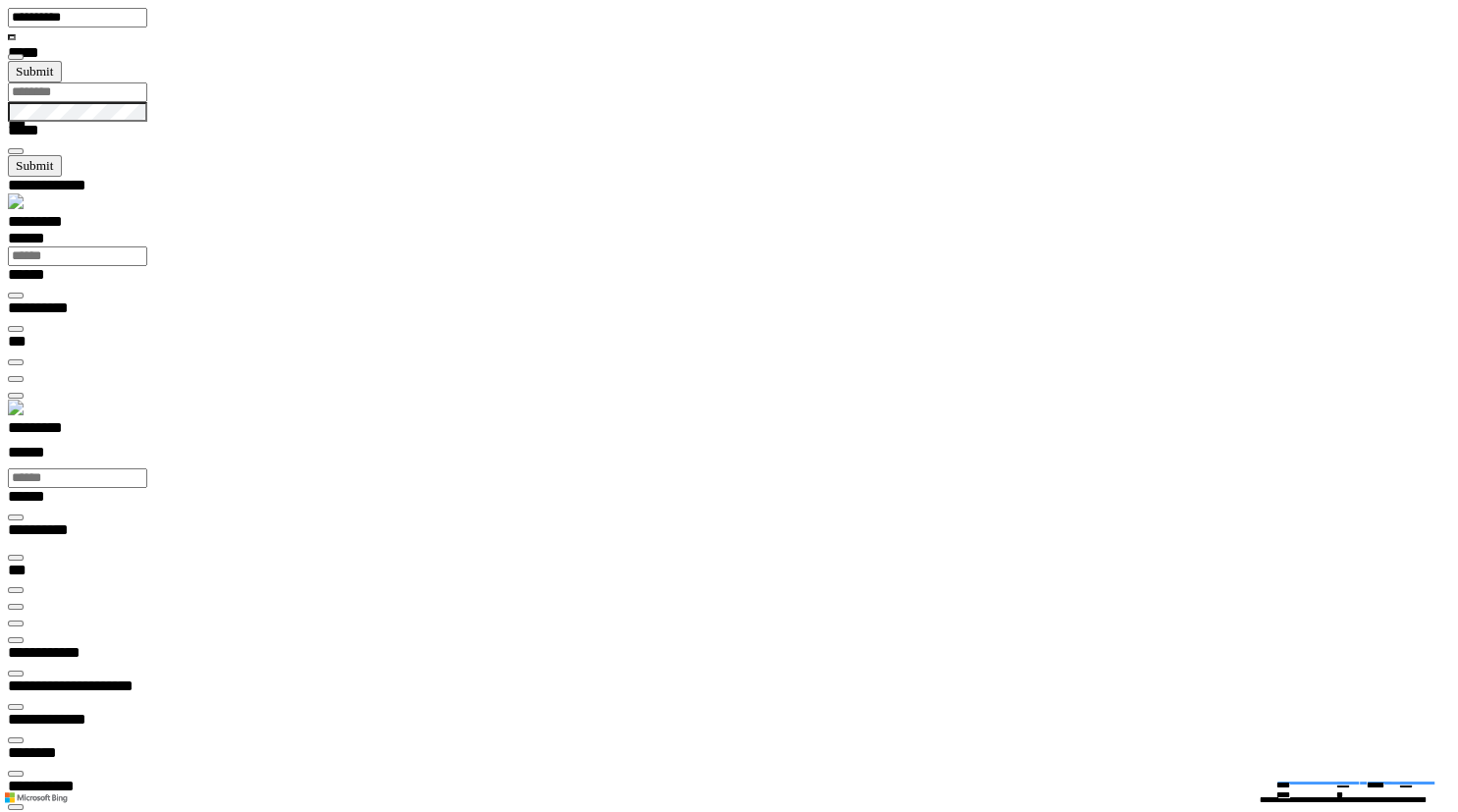click at bounding box center [16, 14039] 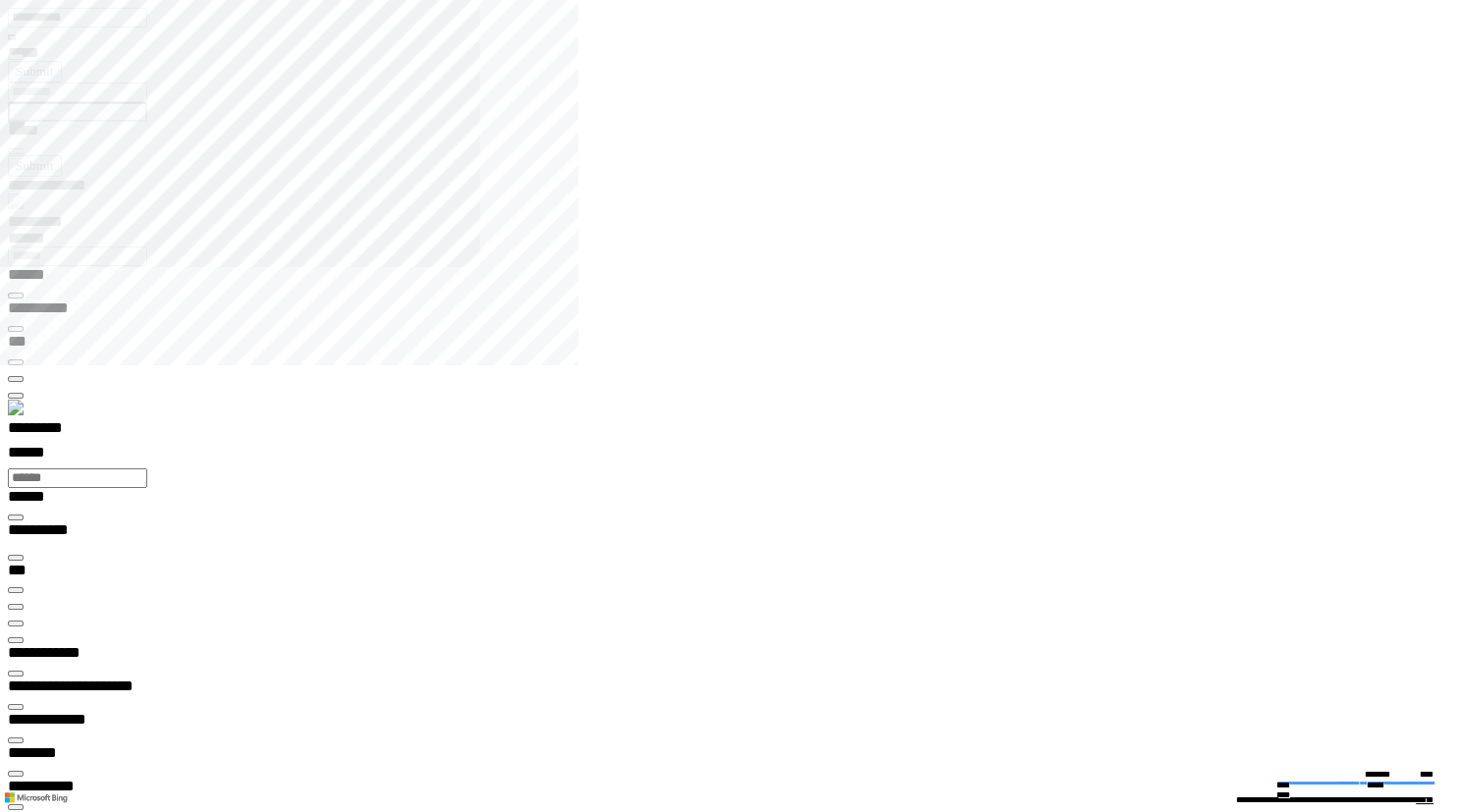click on "**********" at bounding box center (69, 13979) 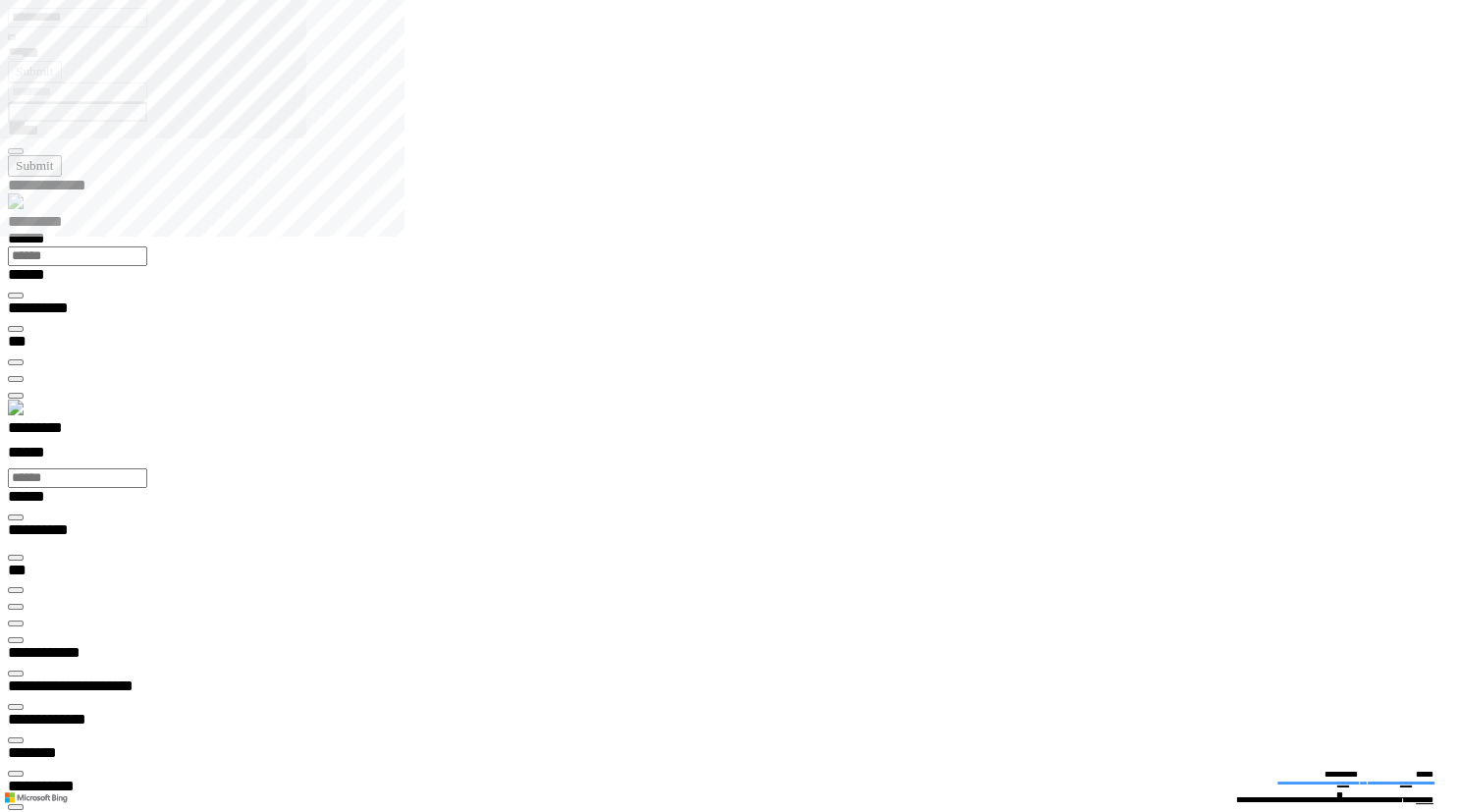 click on "**********" at bounding box center (38, 18805) 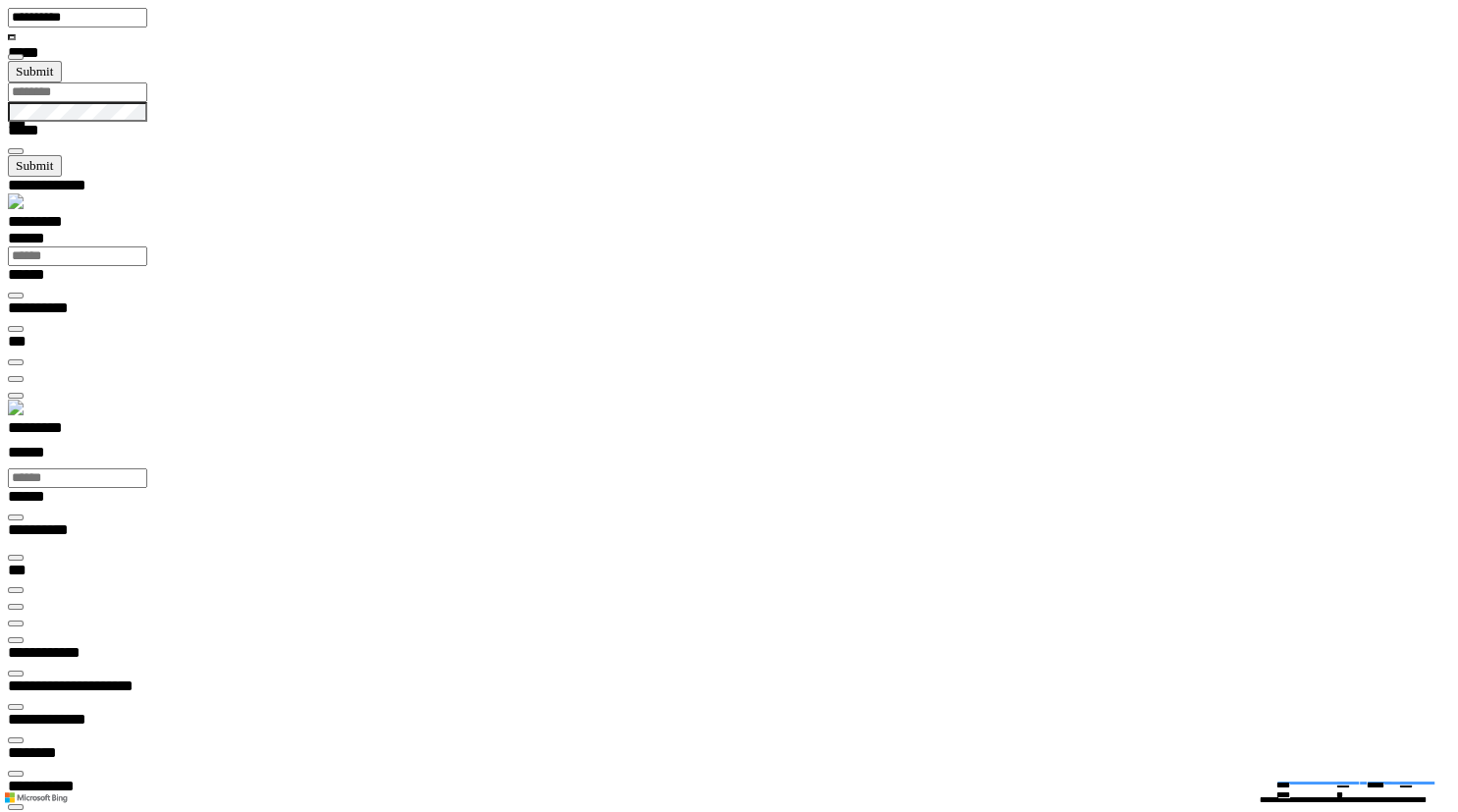 click at bounding box center (16, 14110) 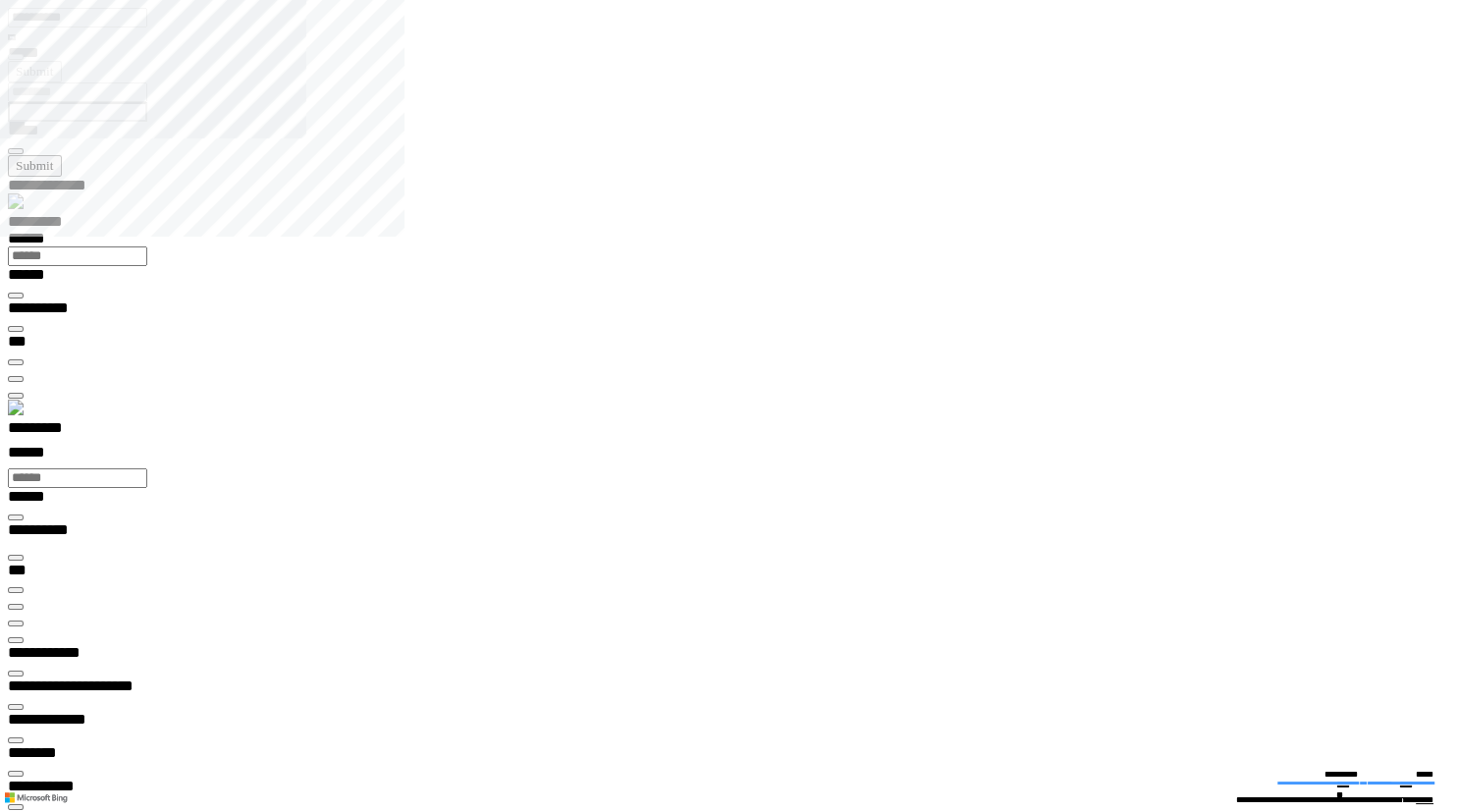 click at bounding box center (16, 14039) 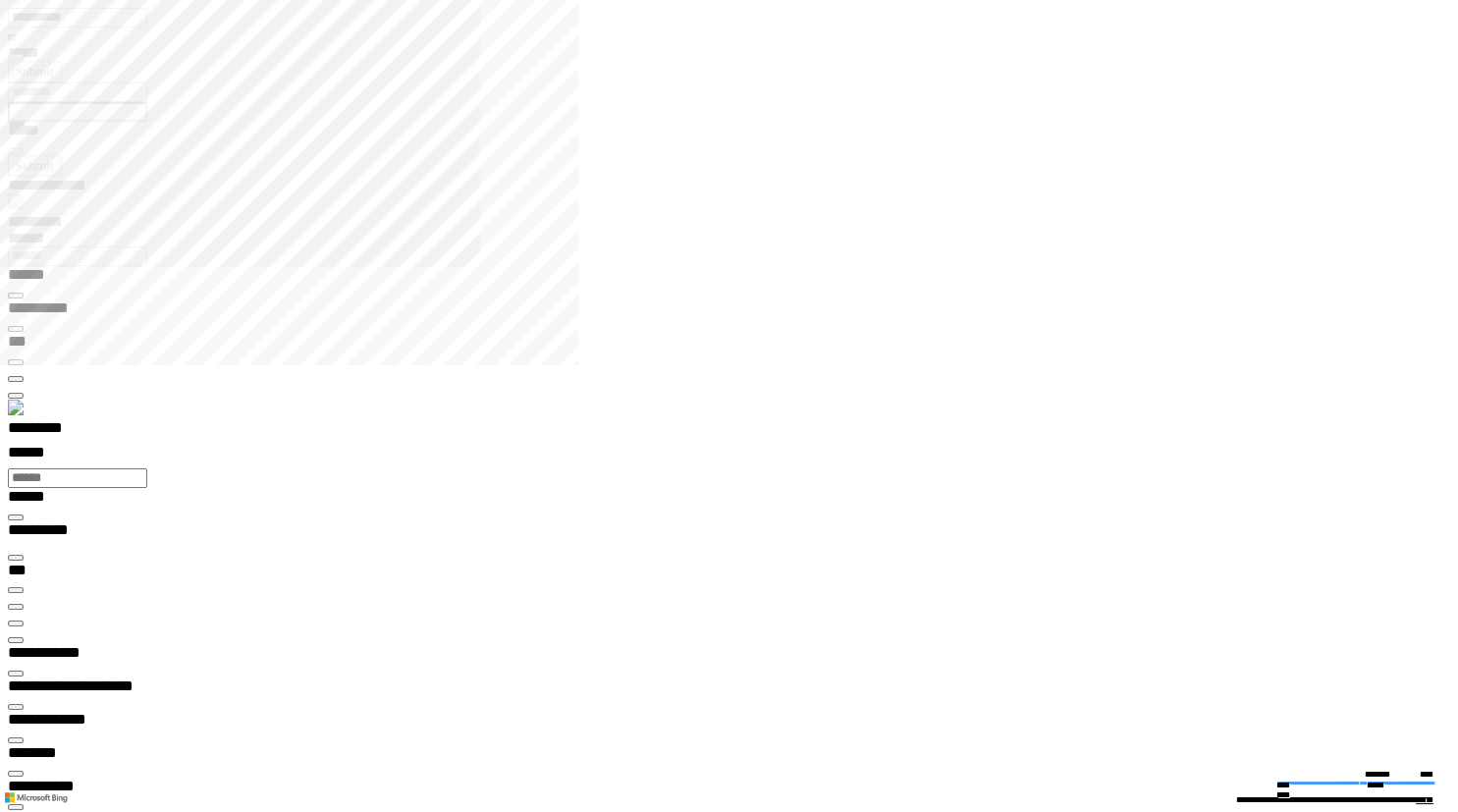click on "**********" at bounding box center [736, 13545] 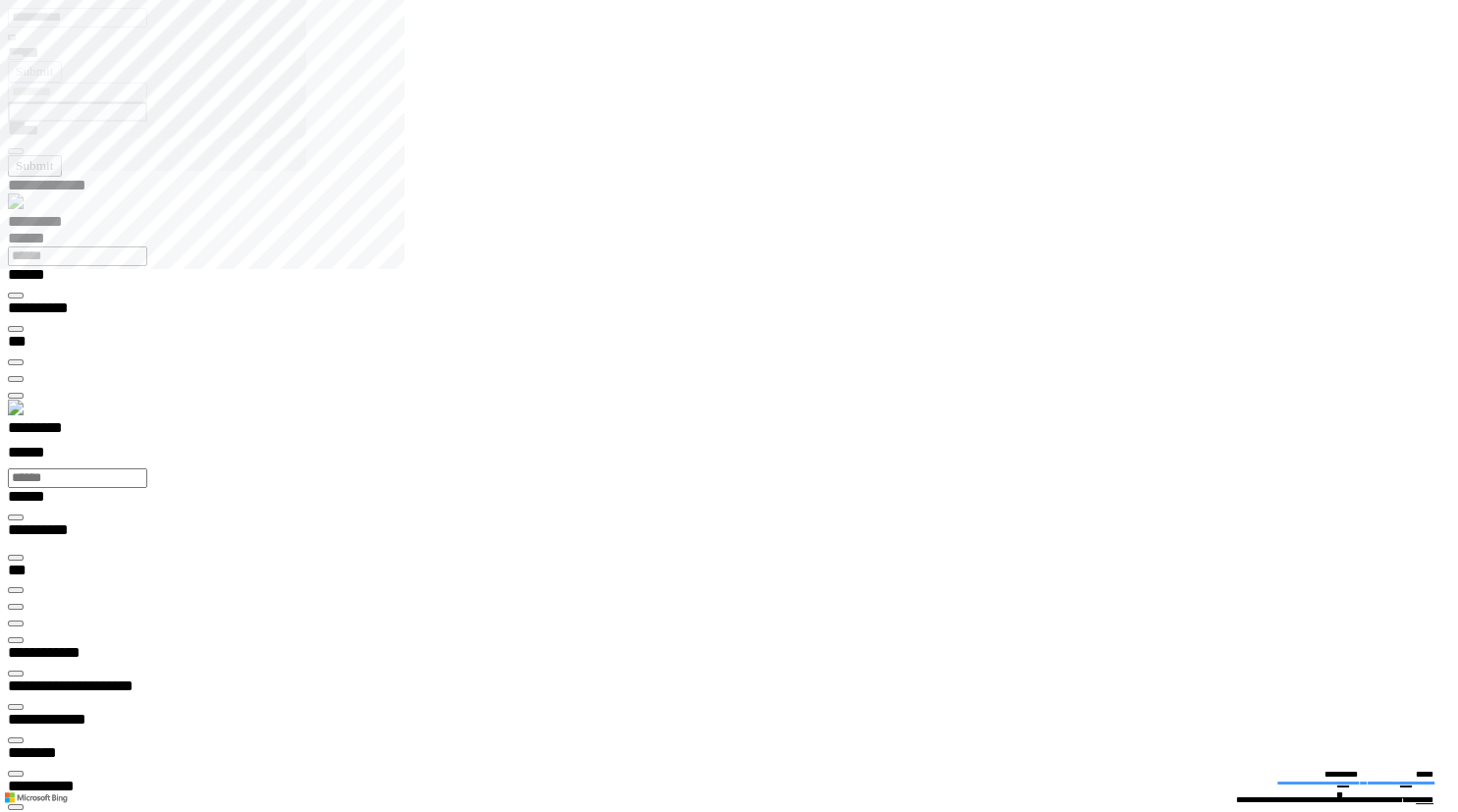 type on "**********" 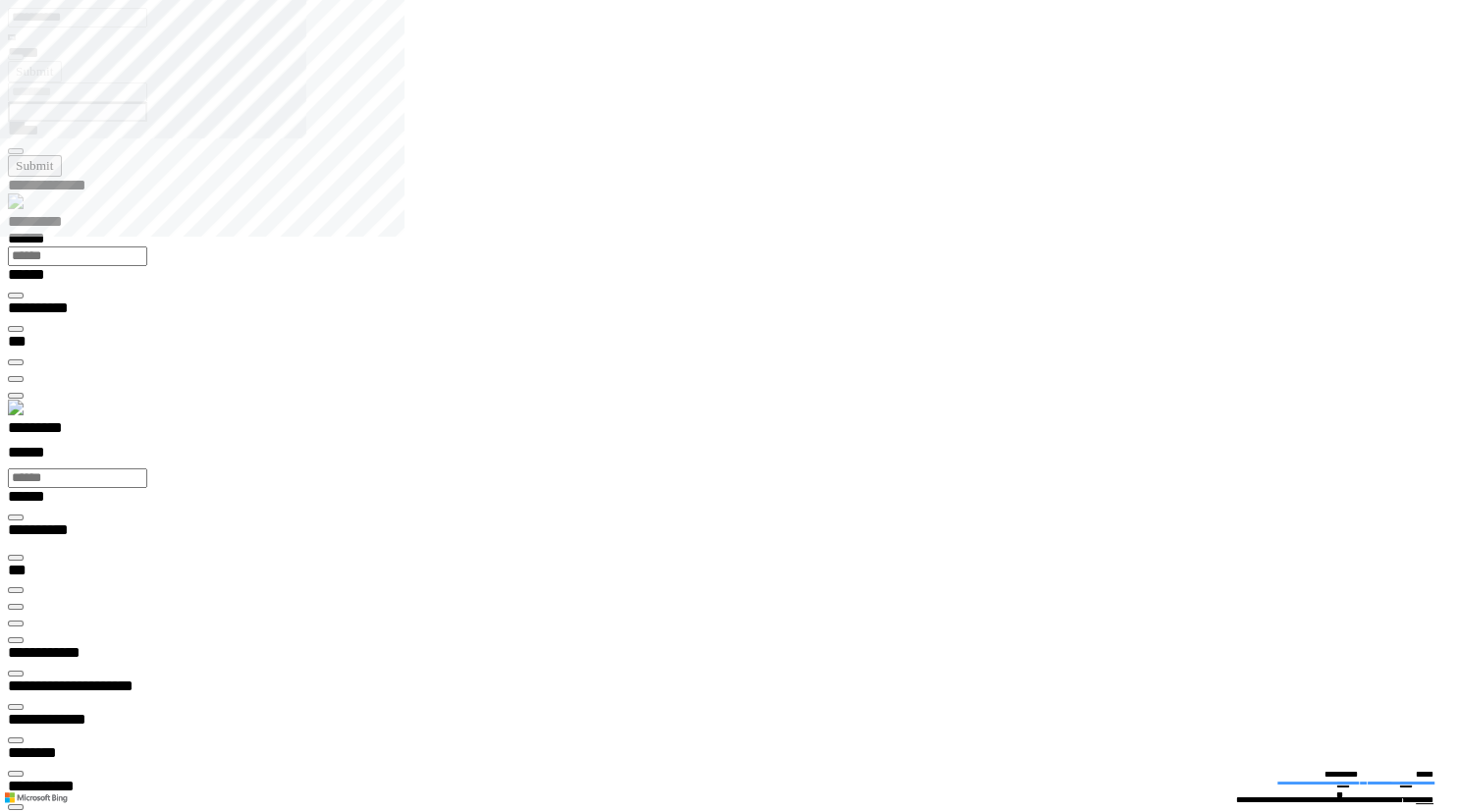 click at bounding box center (16, 14055) 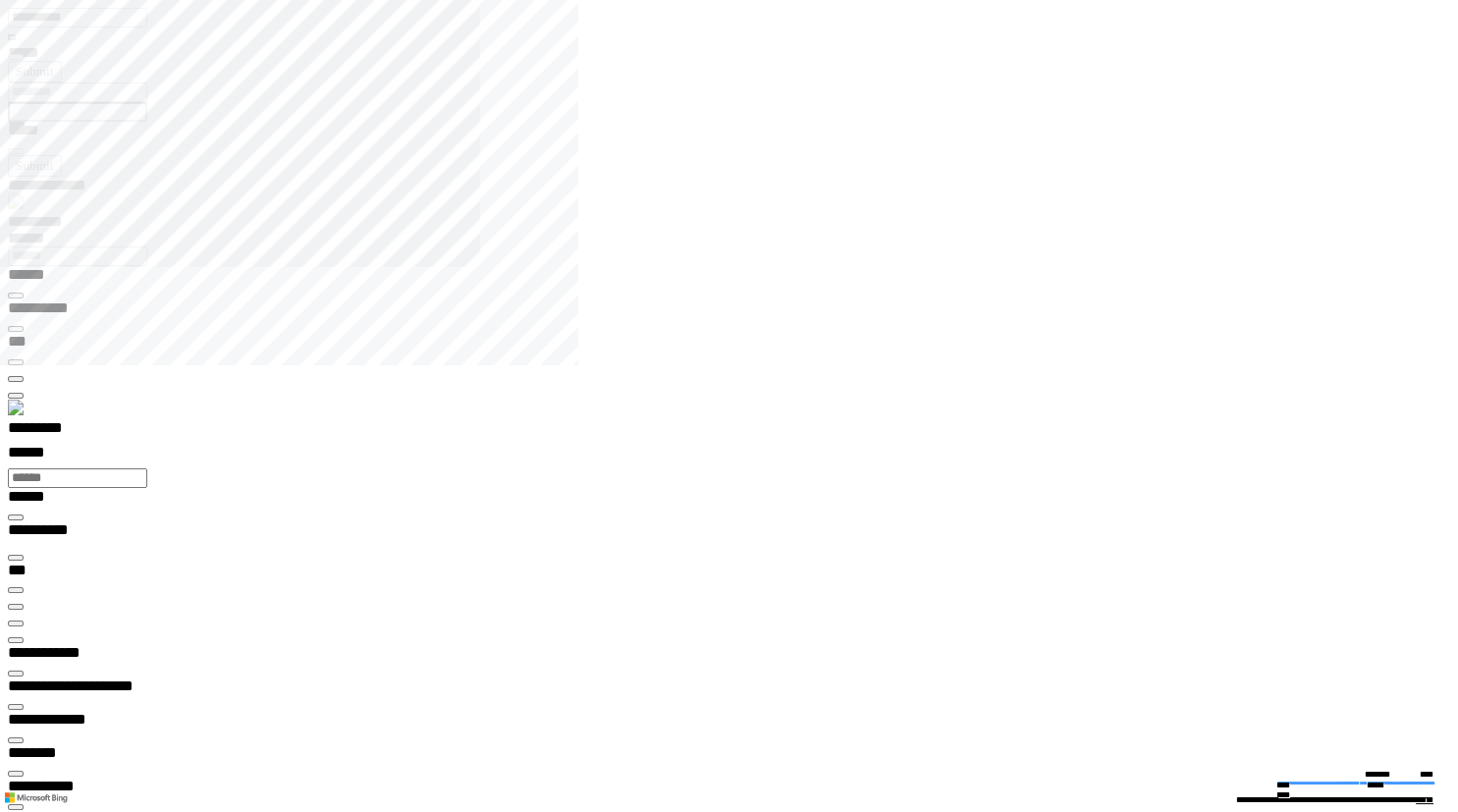 click on "**********" at bounding box center [65, 14250] 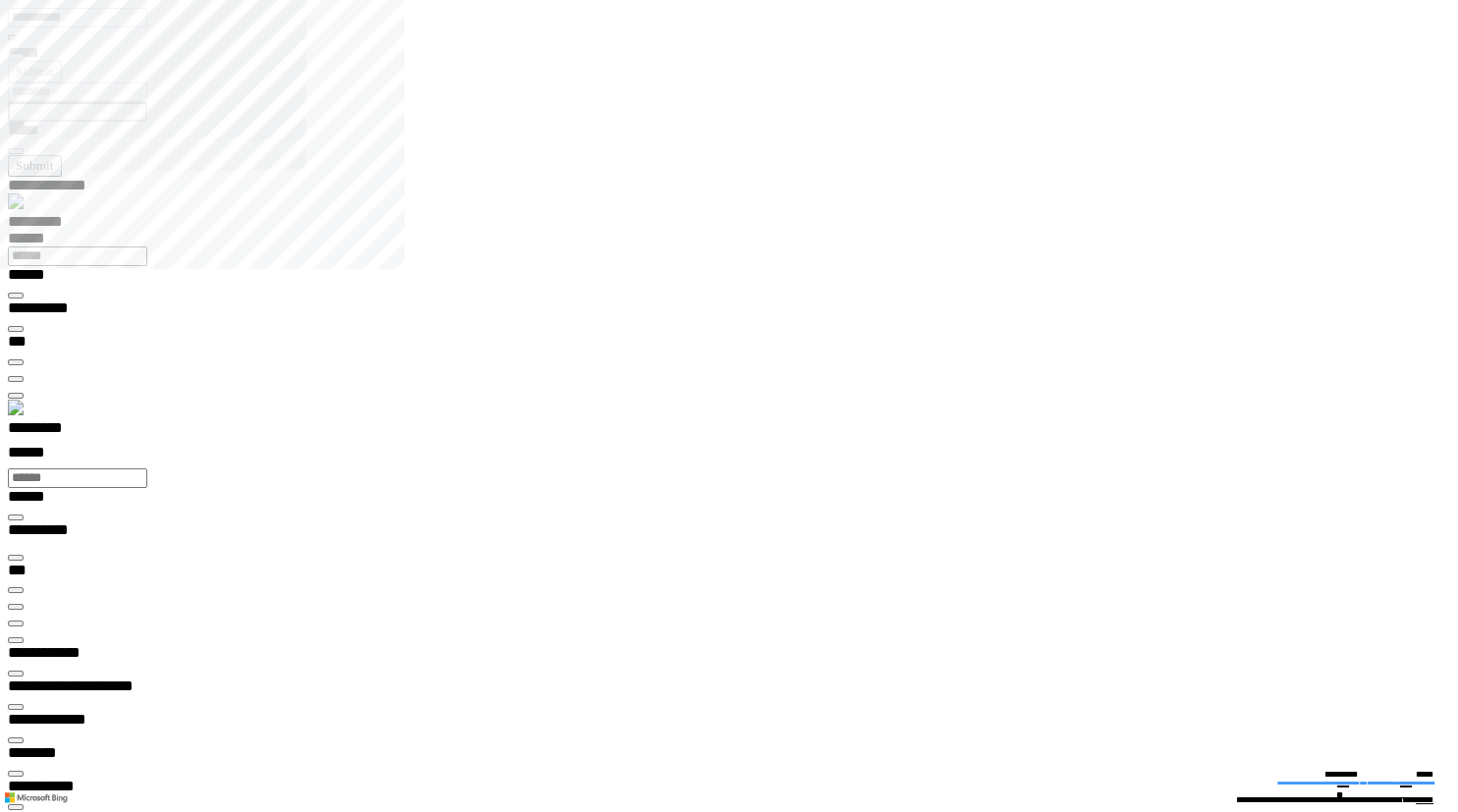 type on "*********" 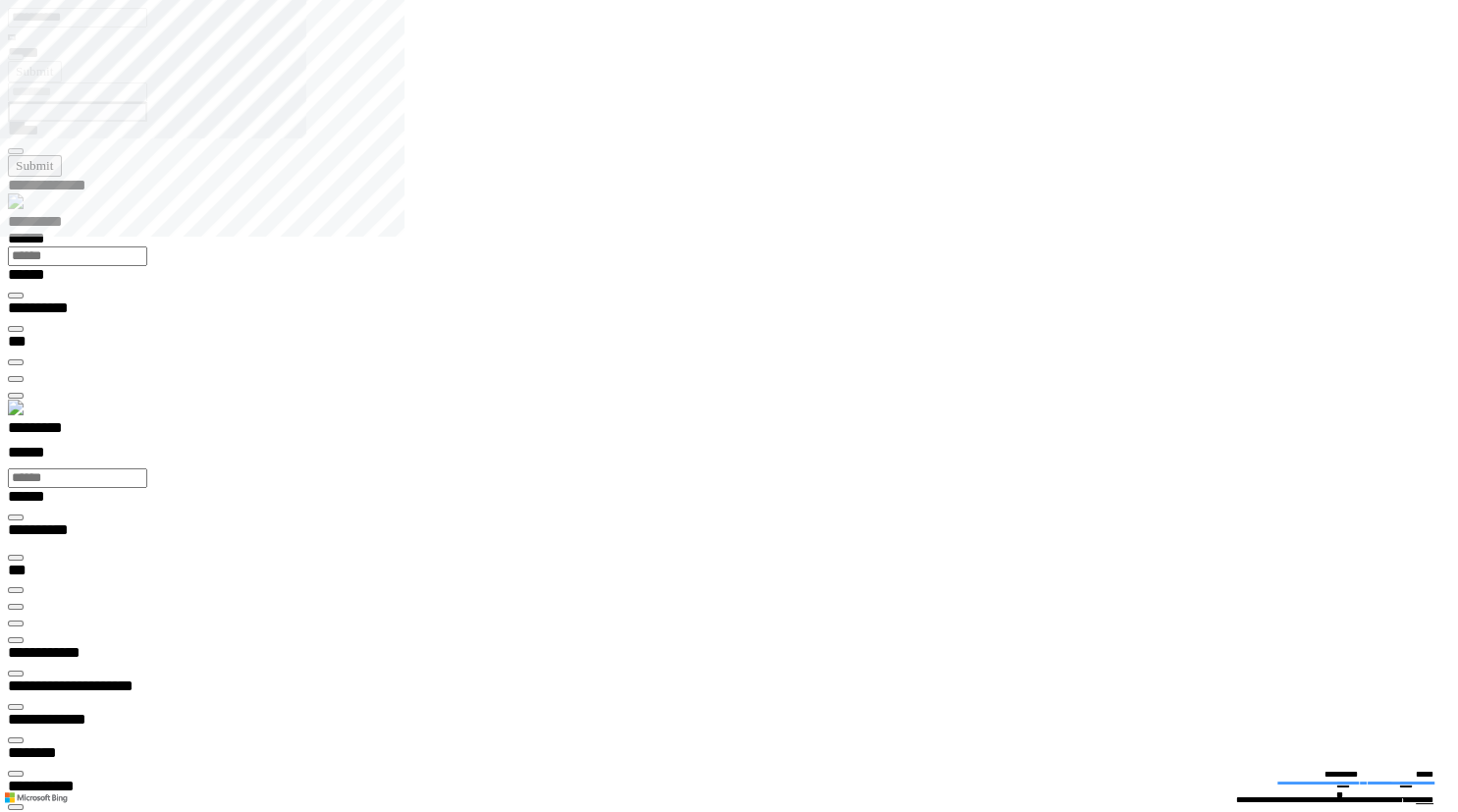 click at bounding box center [16, 17881] 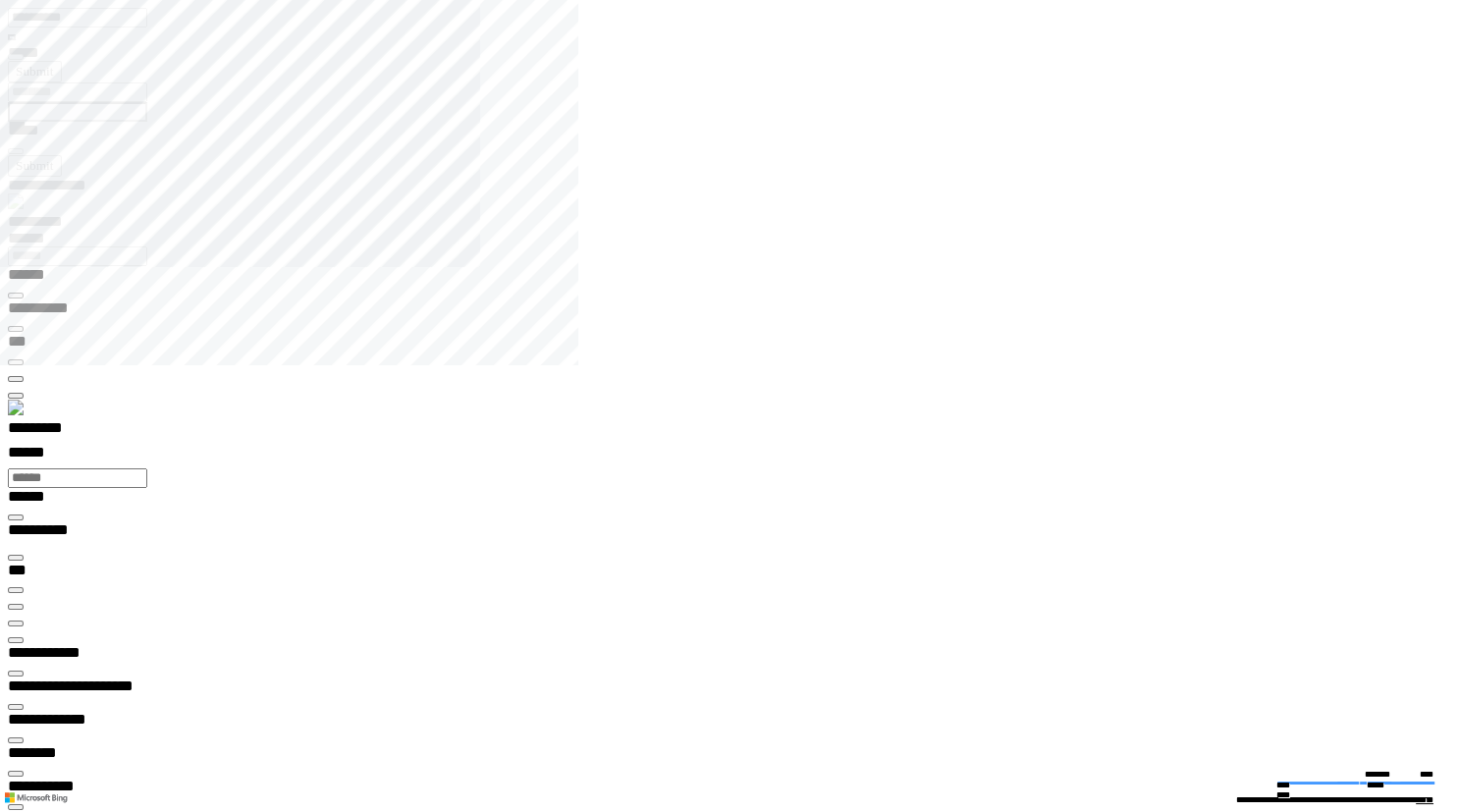 click at bounding box center (16, 13407) 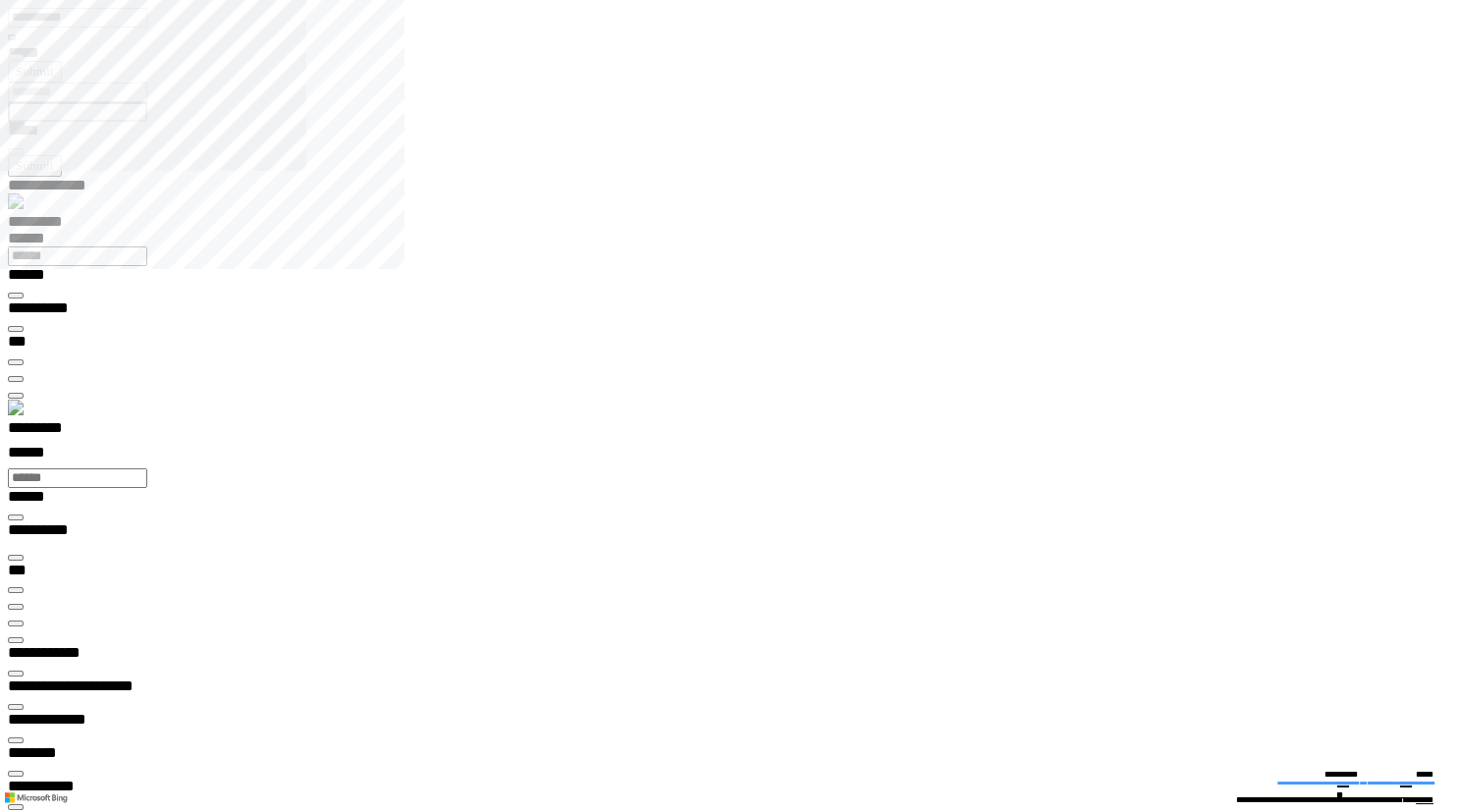 type on "*********" 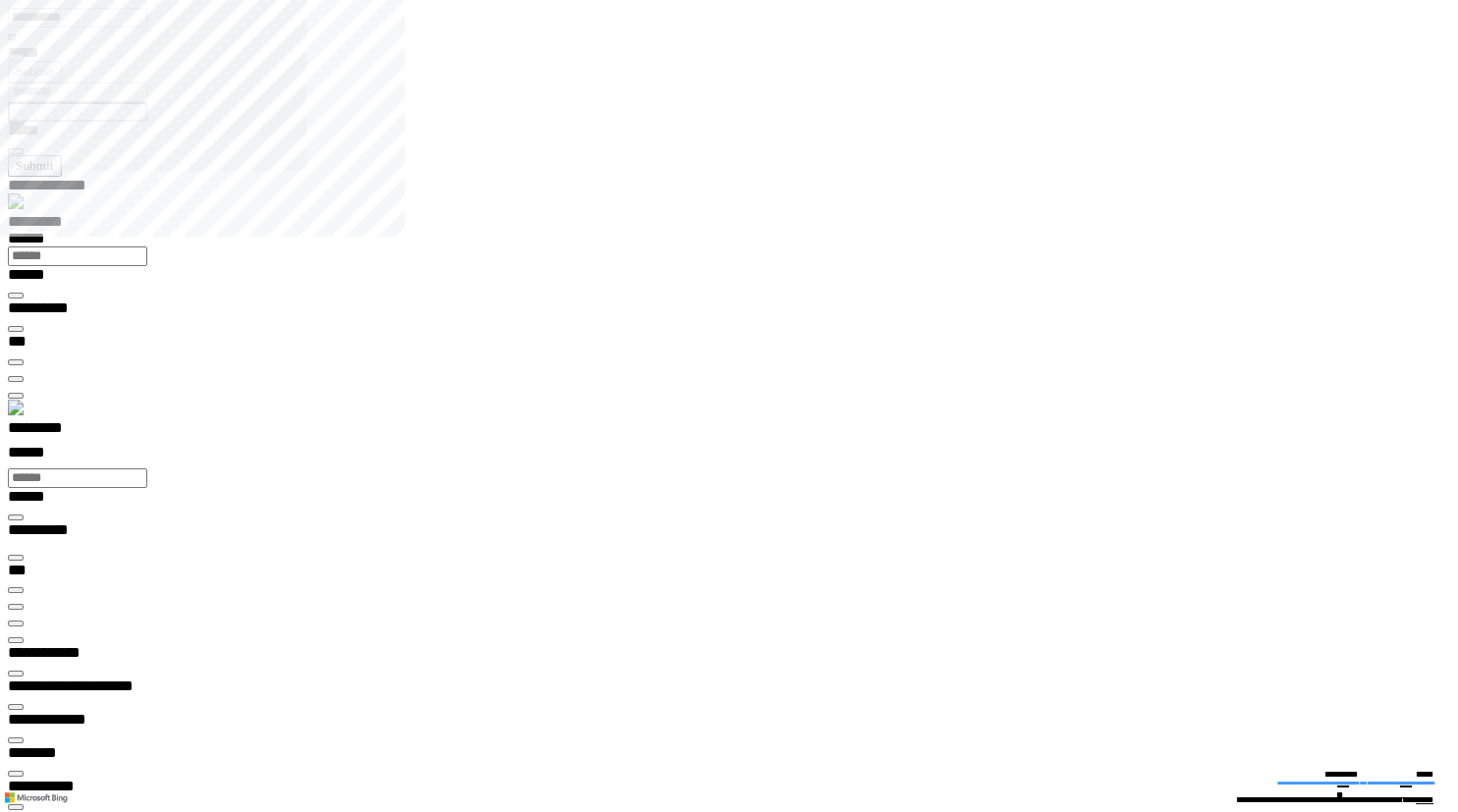 drag, startPoint x: 1351, startPoint y: 415, endPoint x: 1353, endPoint y: 375, distance: 40.04997 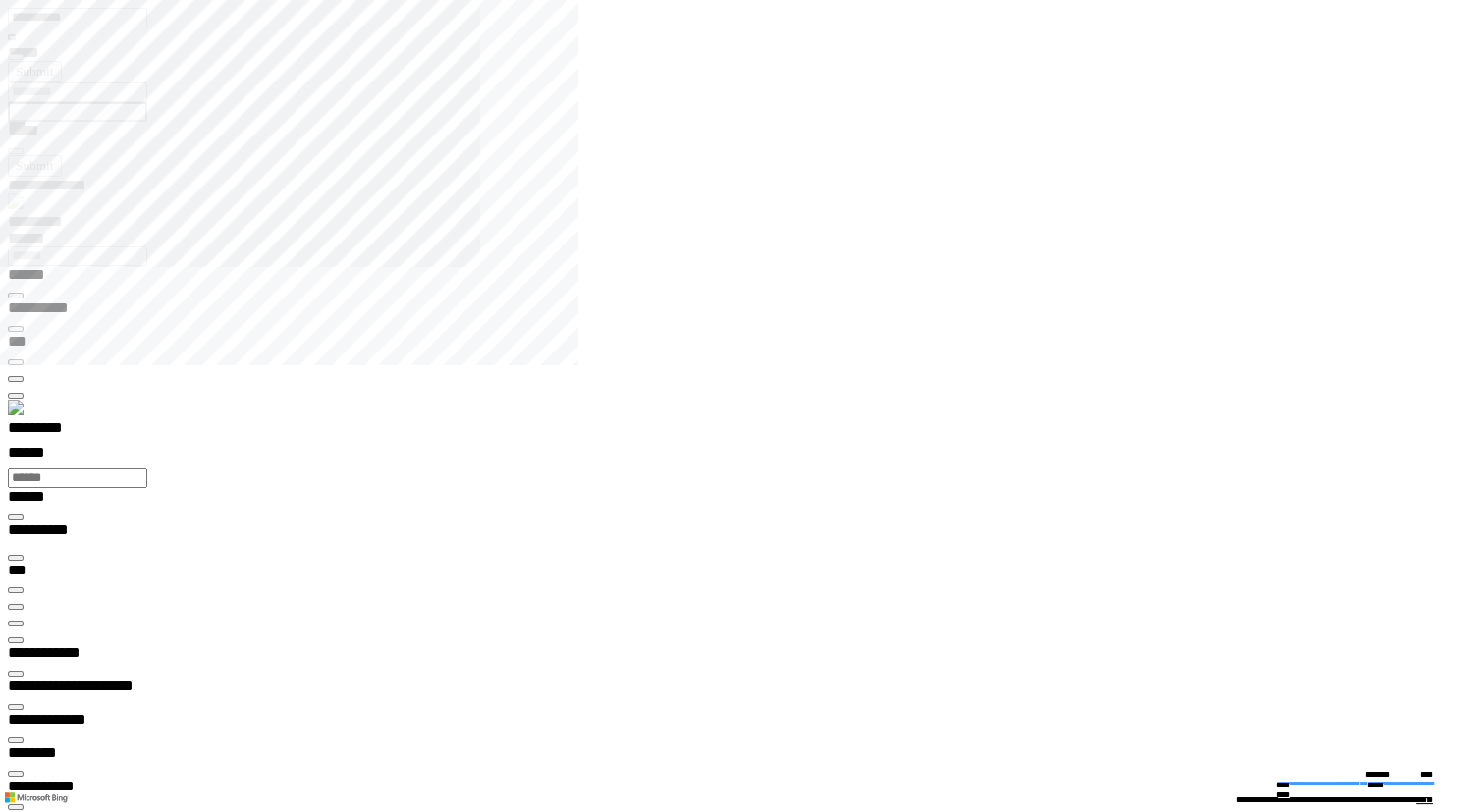 click at bounding box center (16, 13391) 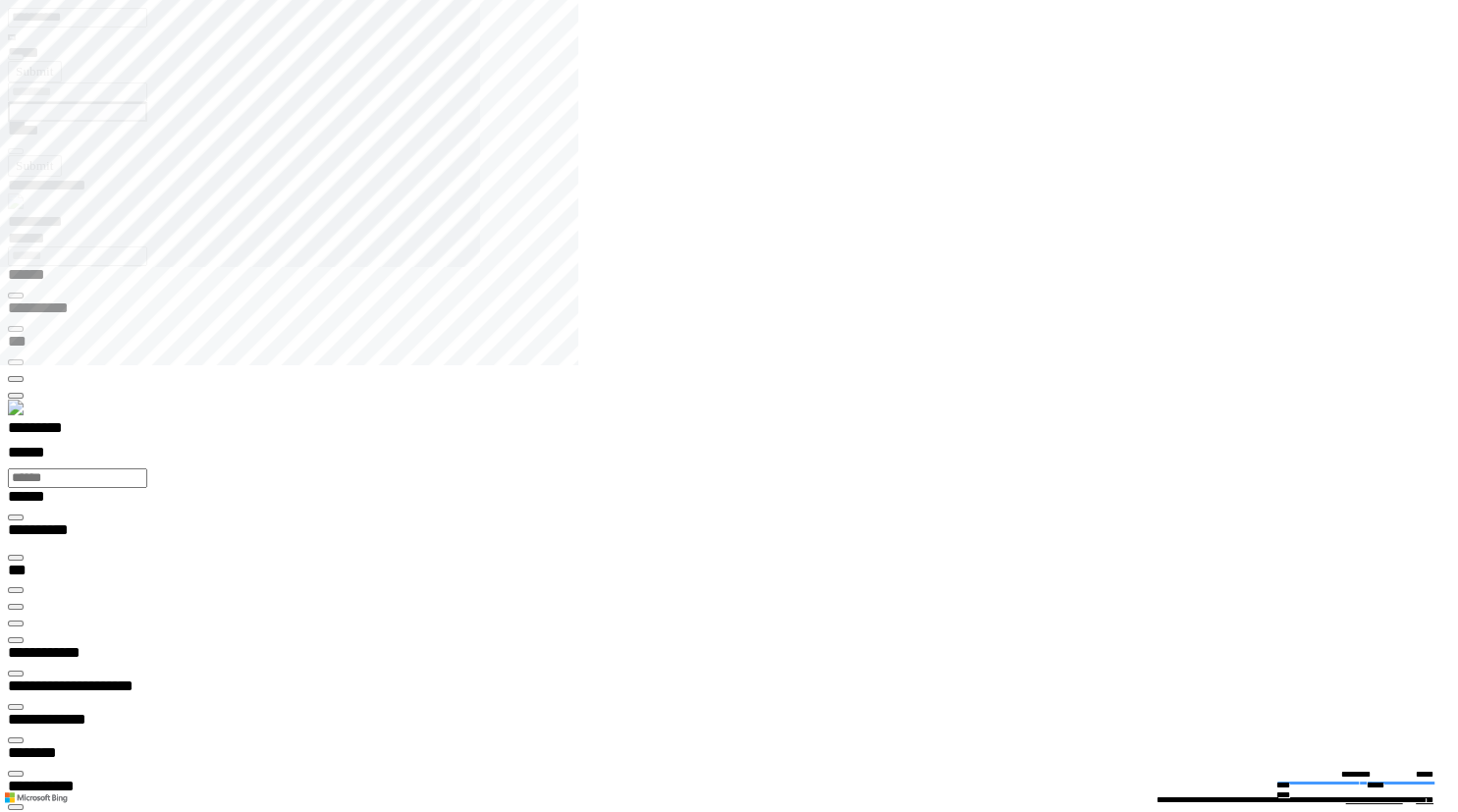 click at bounding box center [16, 13391] 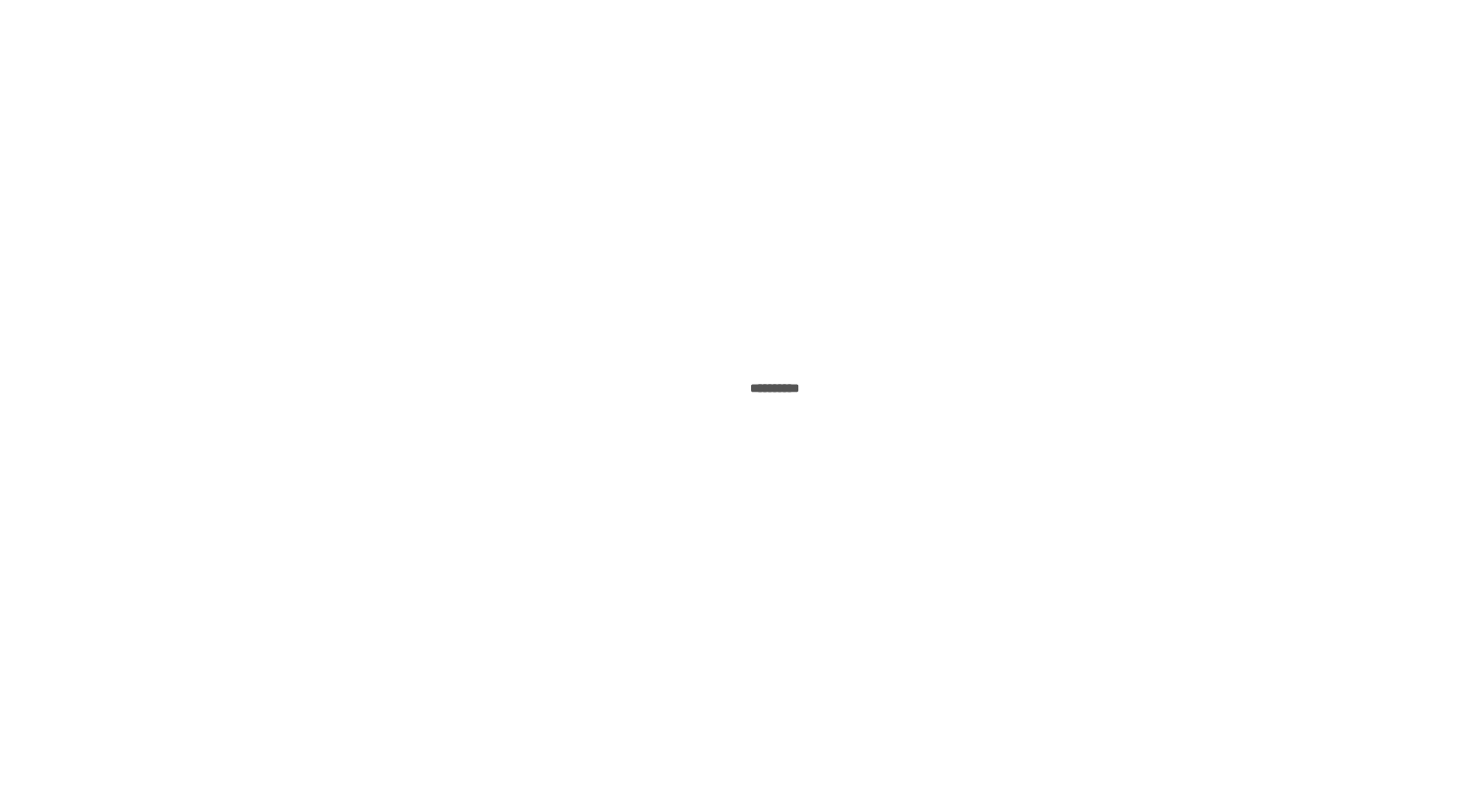 scroll, scrollTop: 0, scrollLeft: 0, axis: both 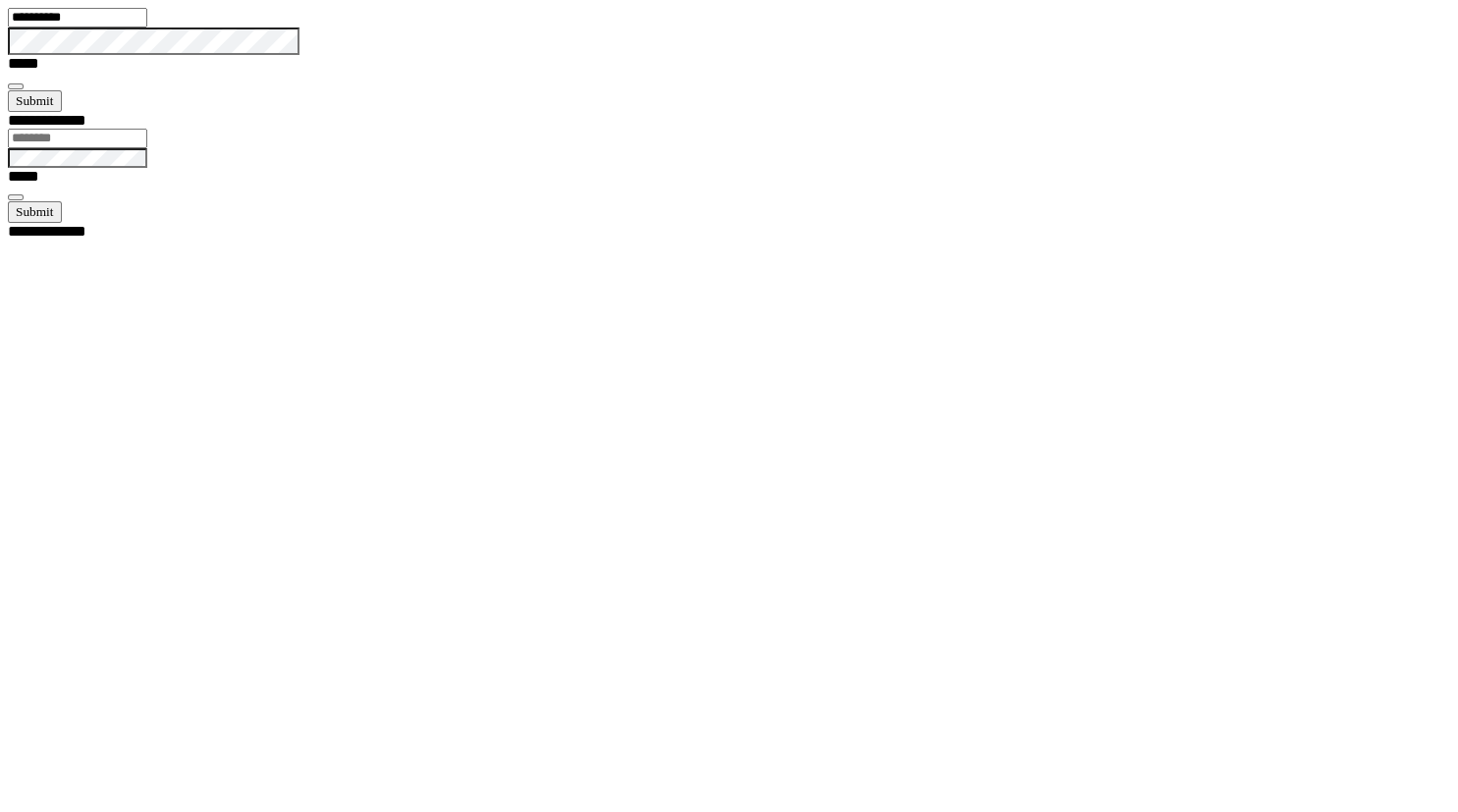click on "**********" at bounding box center [78, 18] 